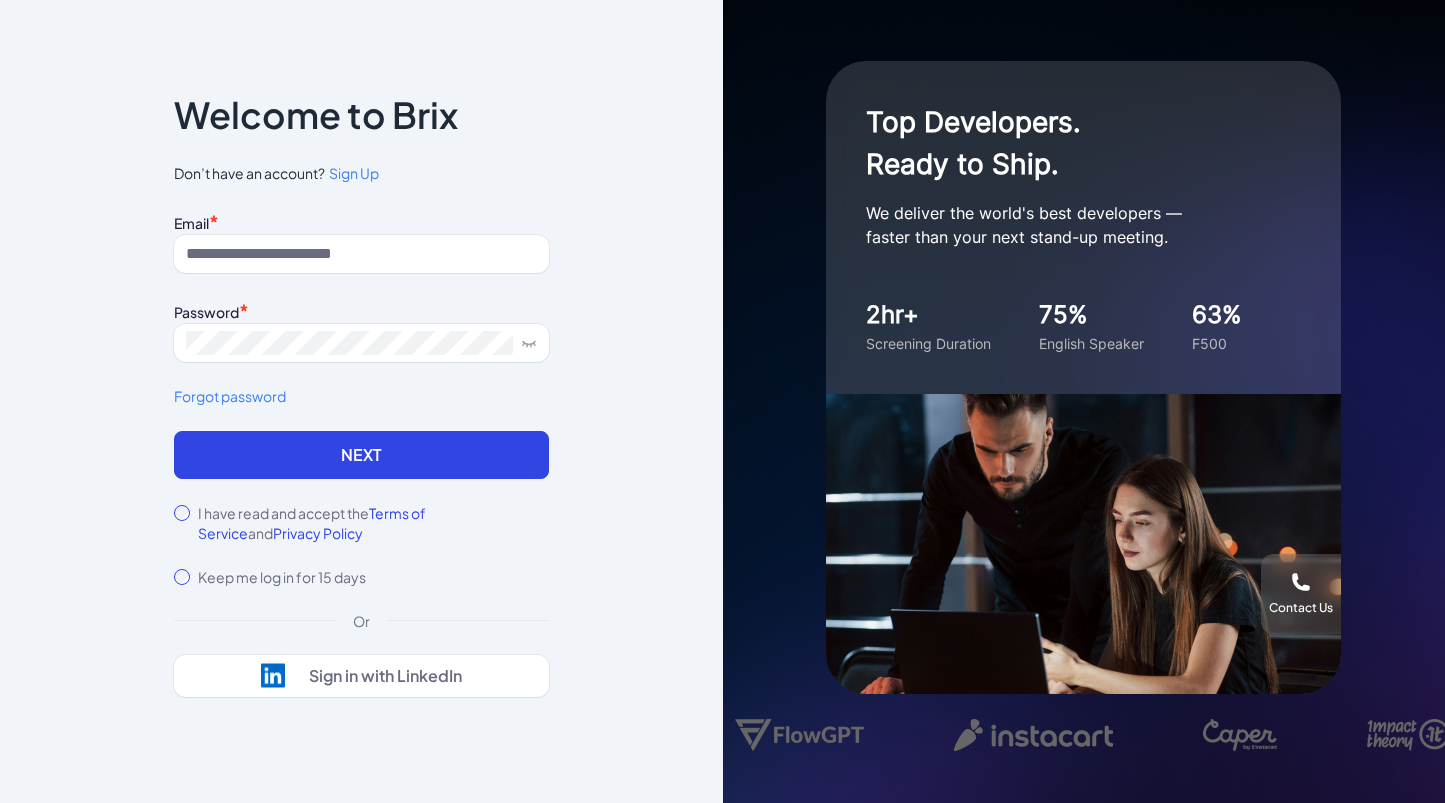 scroll, scrollTop: 0, scrollLeft: 0, axis: both 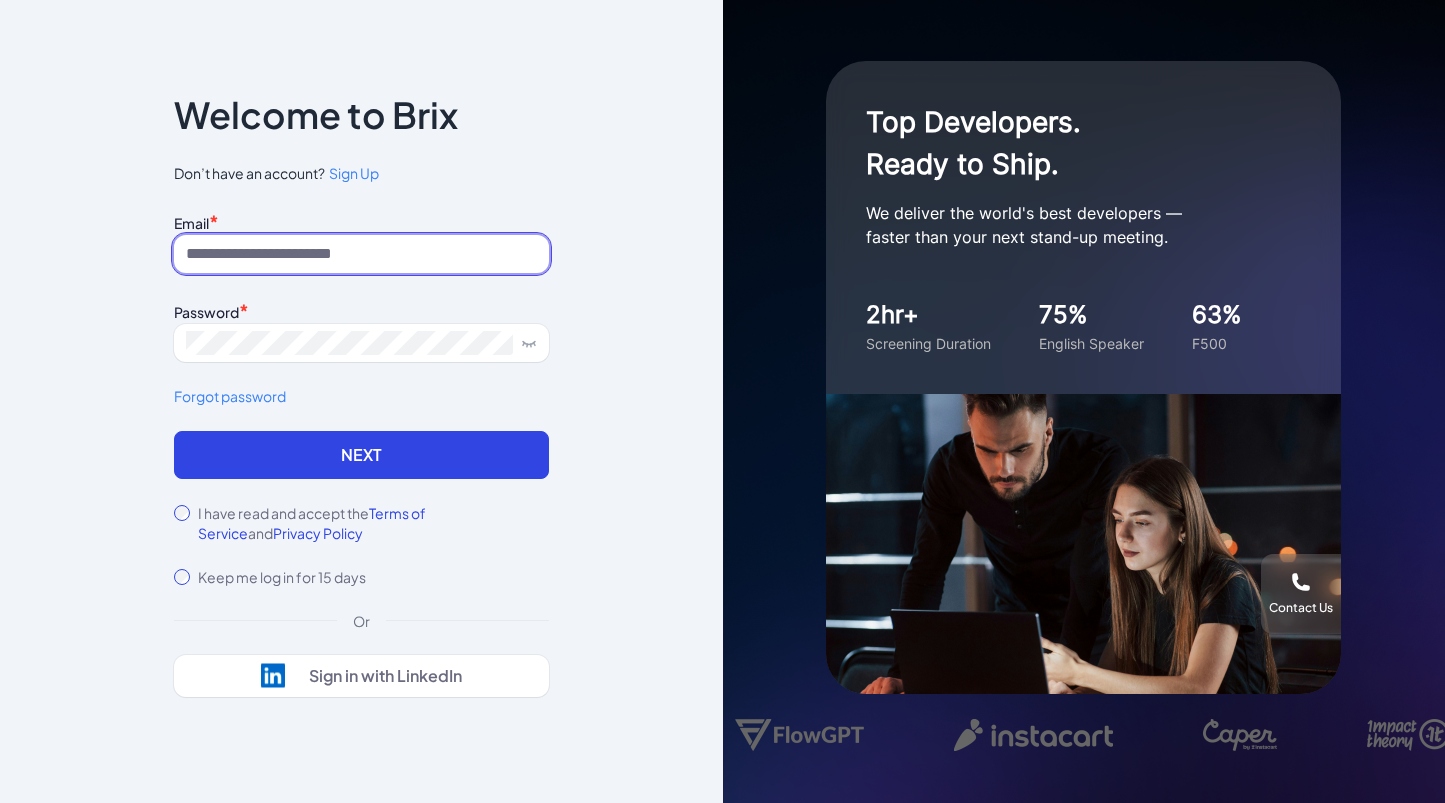 click at bounding box center [361, 254] 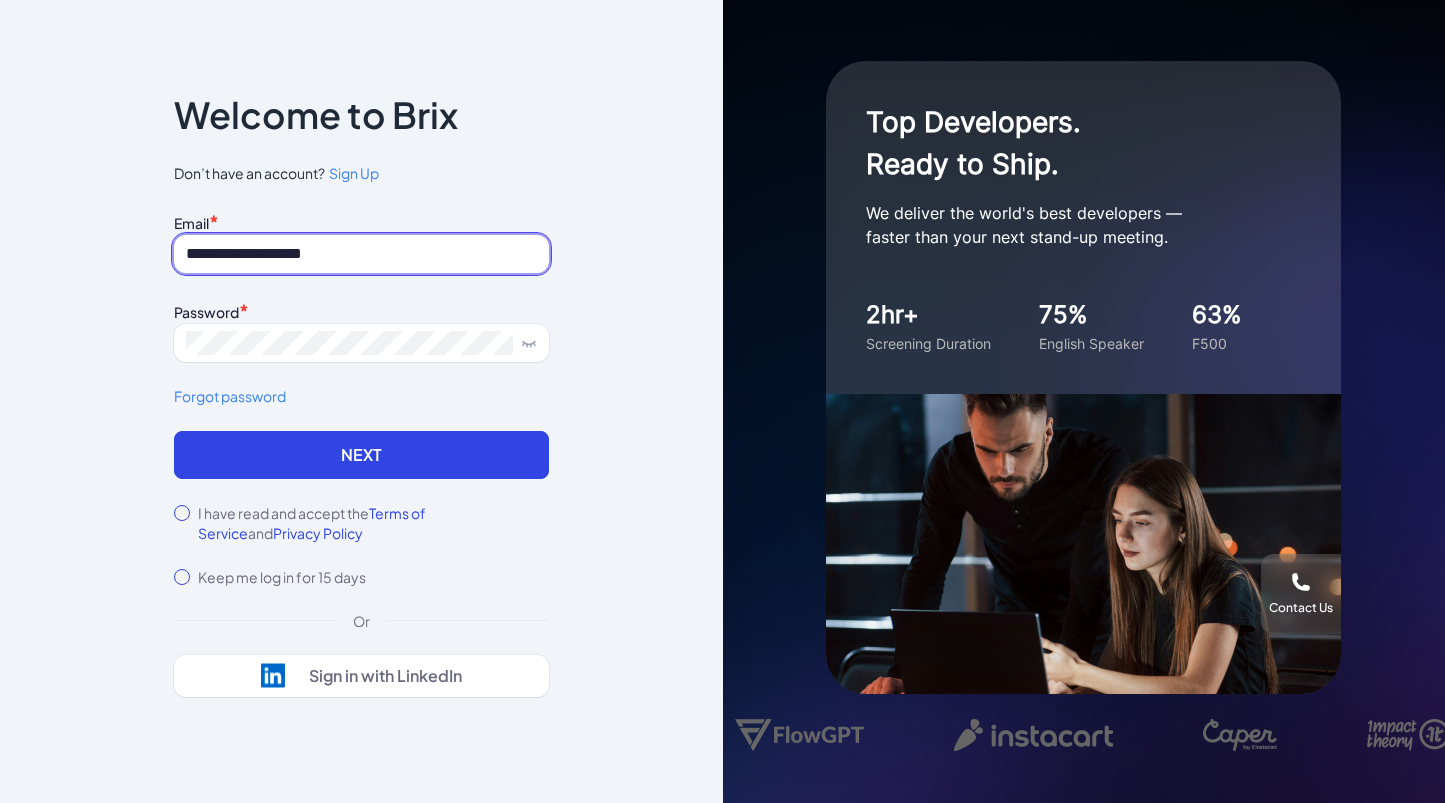 type on "**********" 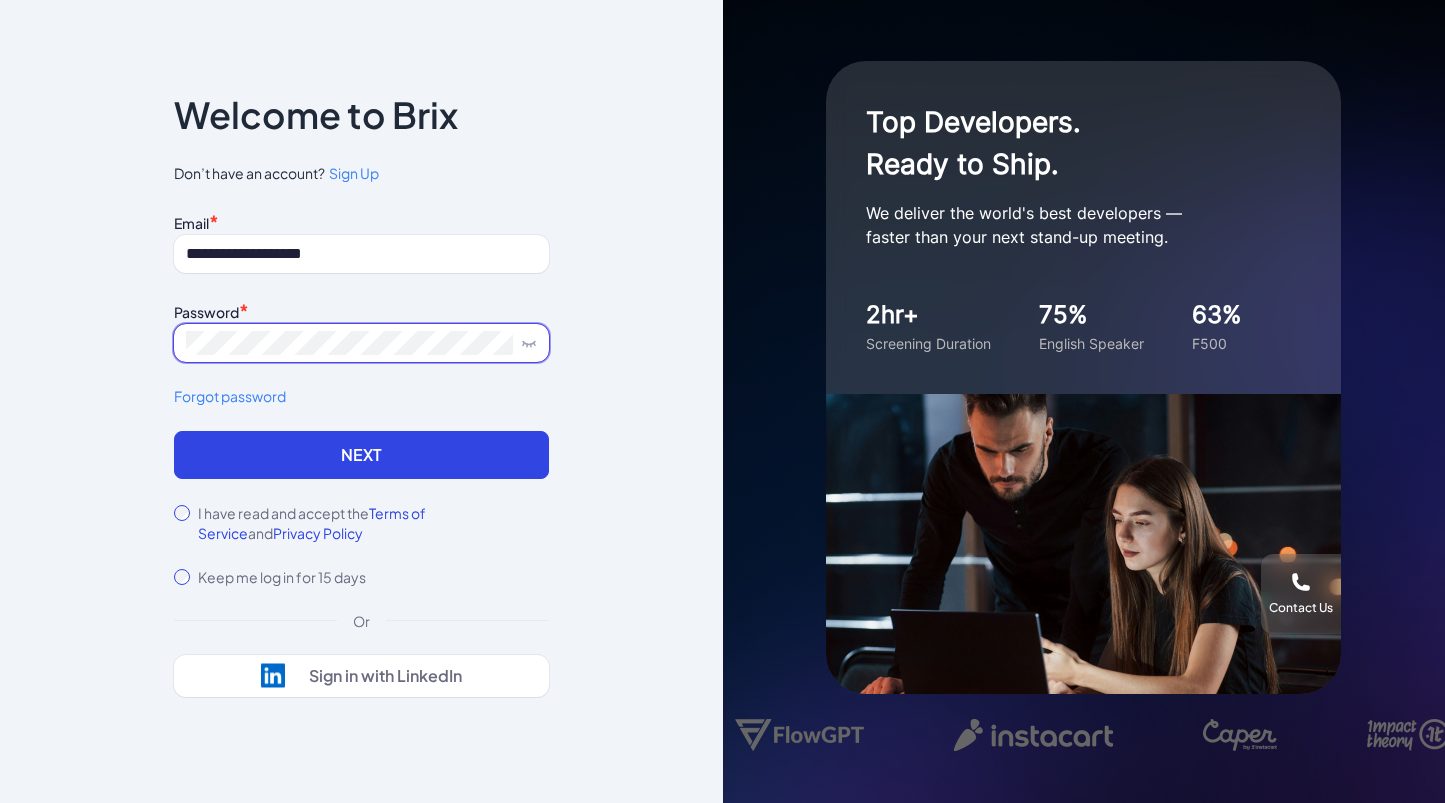 click at bounding box center (361, 343) 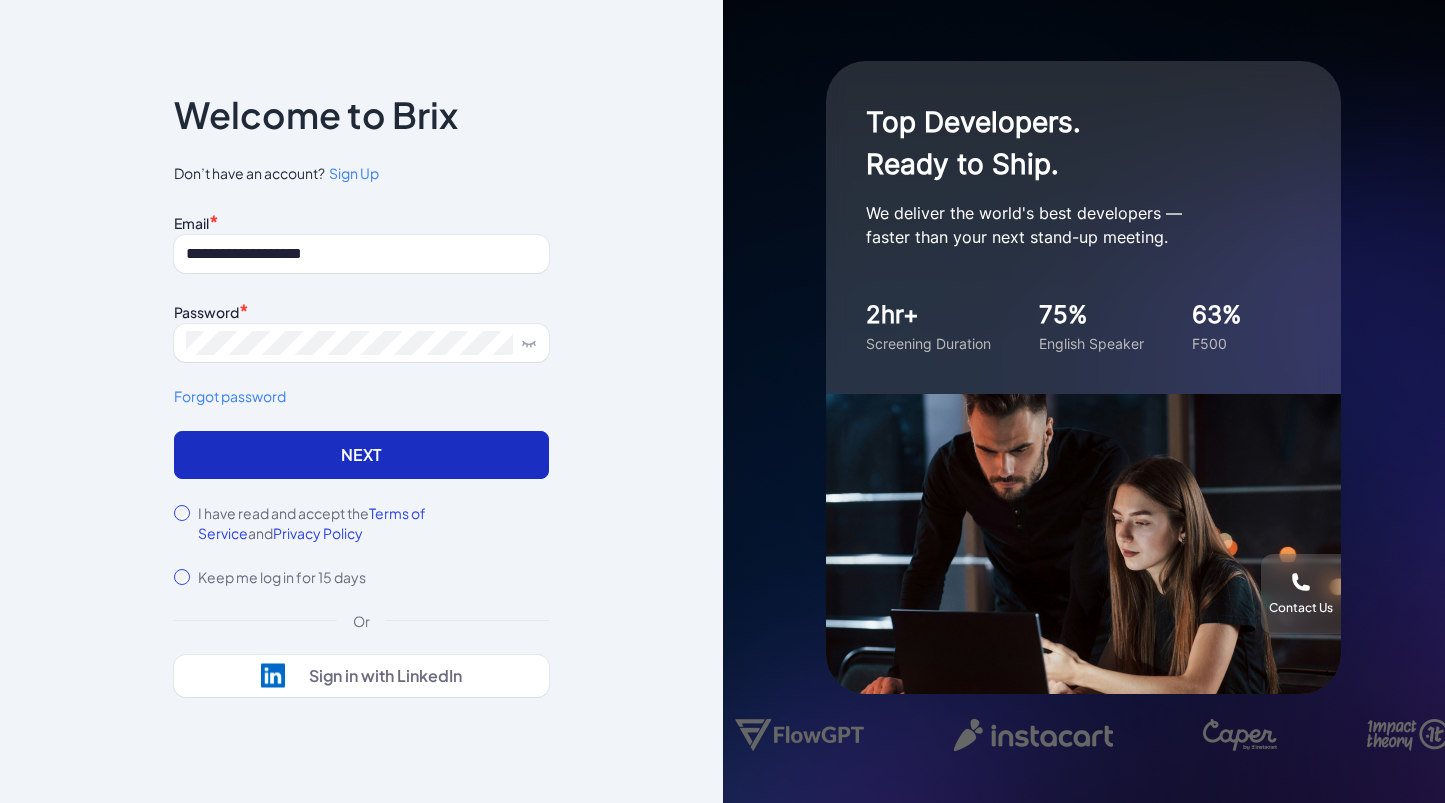 click on "Next" at bounding box center [361, 455] 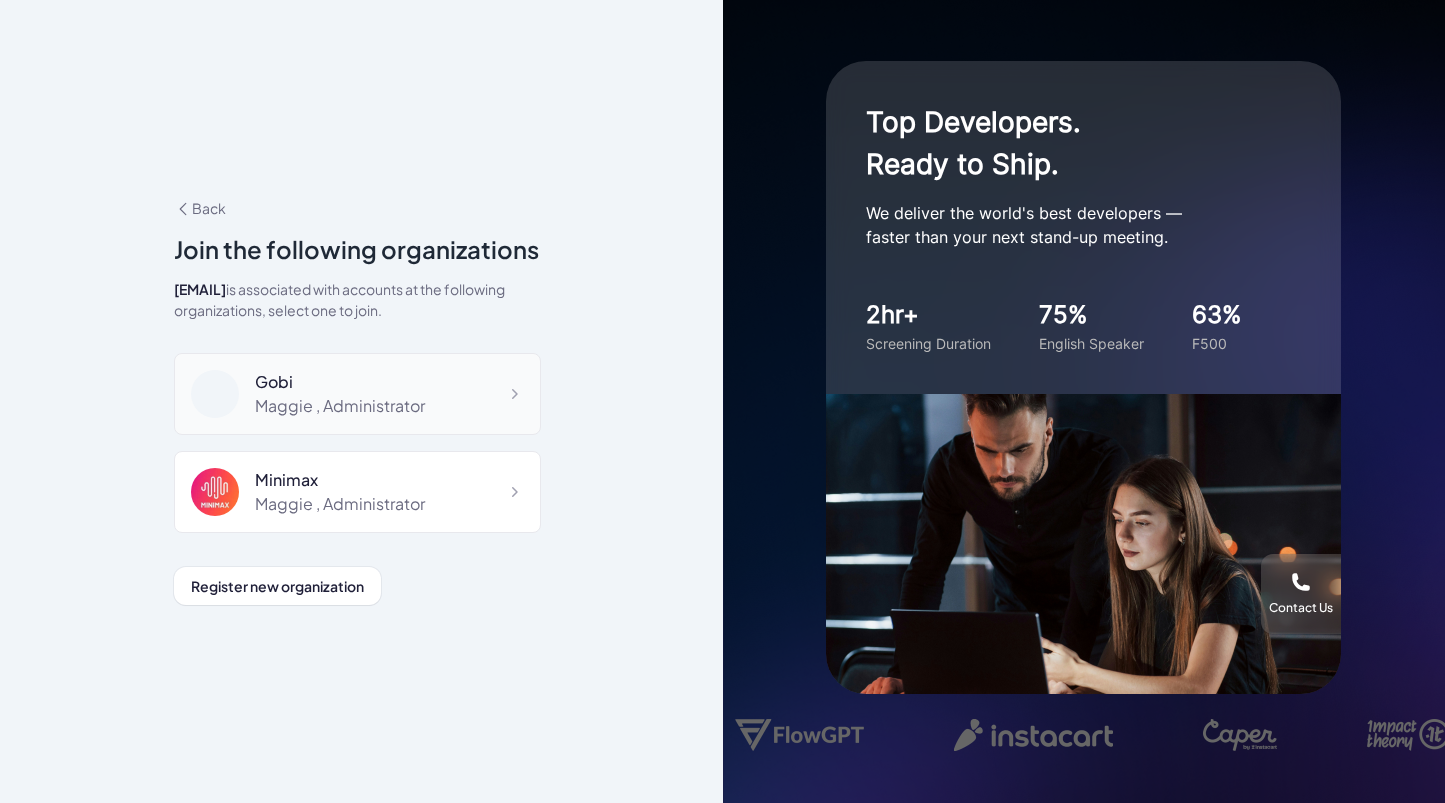 click on "Maggie   , Administrator" at bounding box center (340, 406) 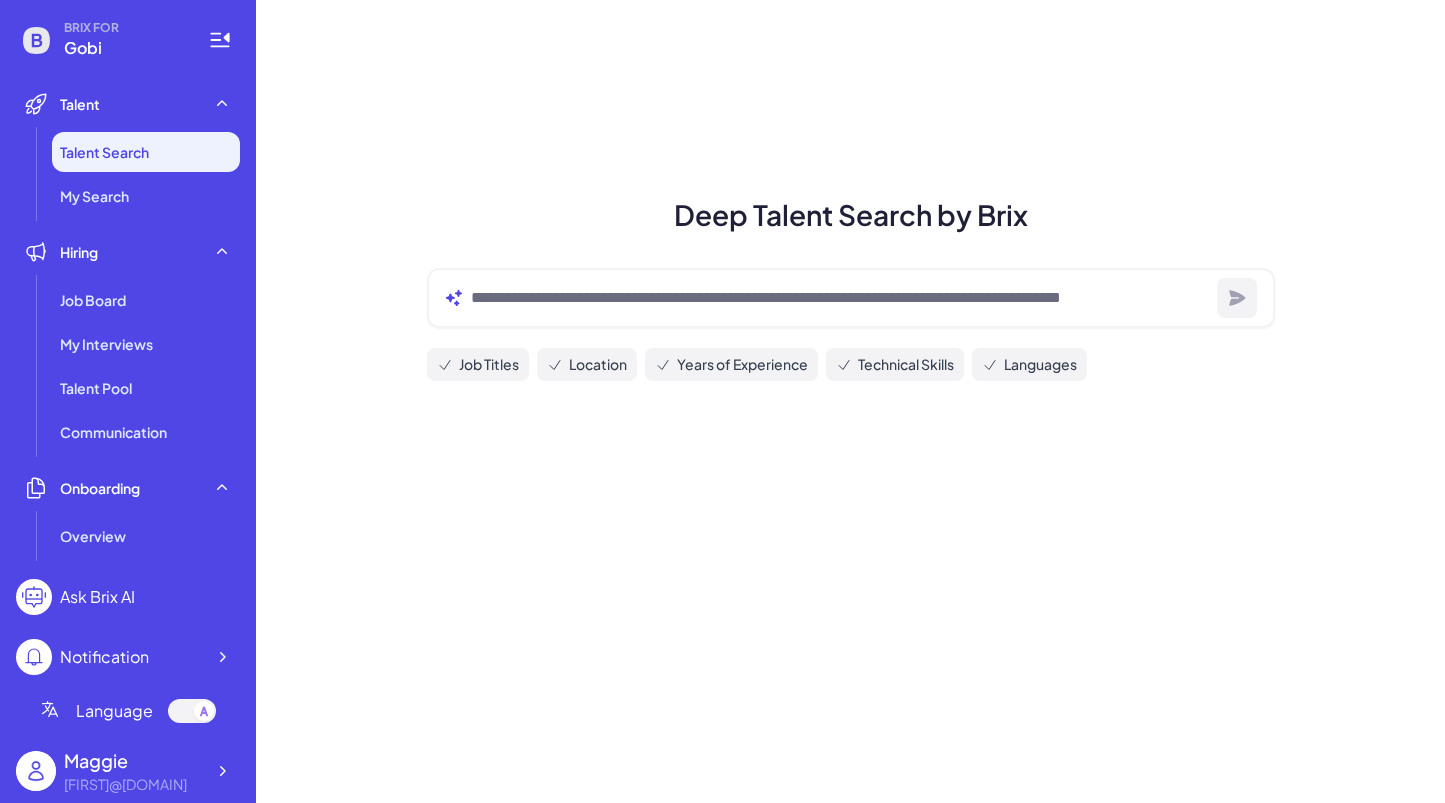 scroll, scrollTop: 0, scrollLeft: 0, axis: both 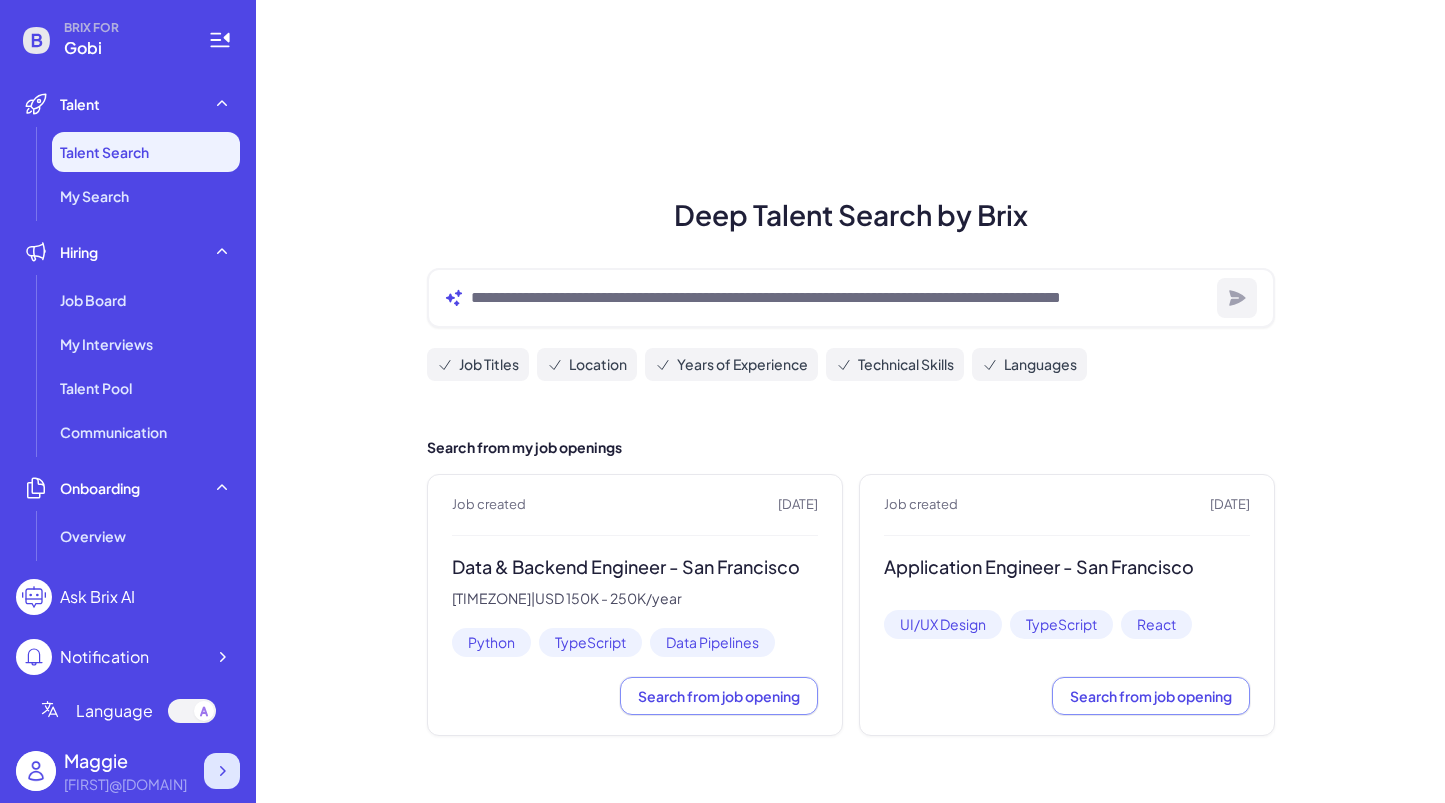 click at bounding box center (222, 771) 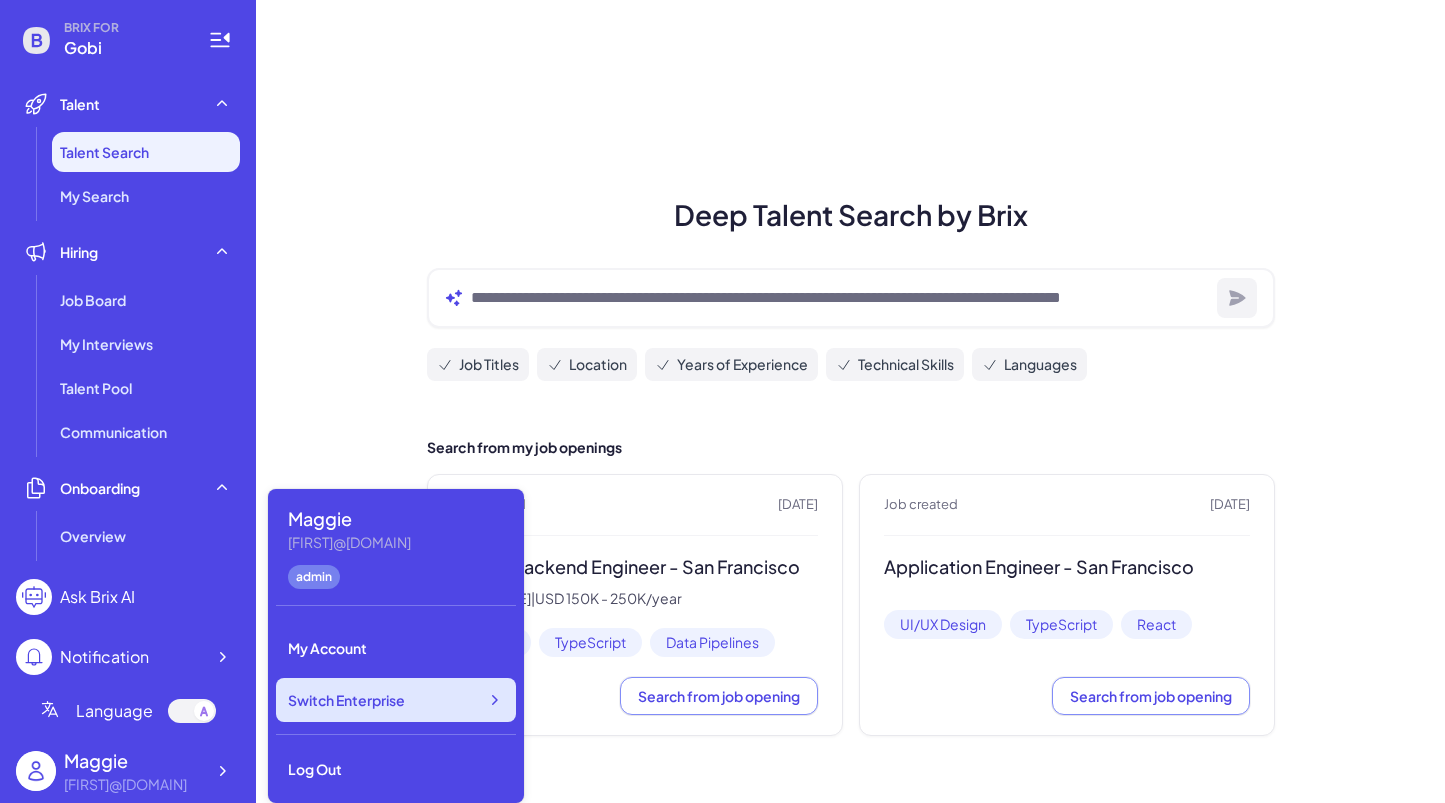click on "Switch Enterprise" at bounding box center (396, 700) 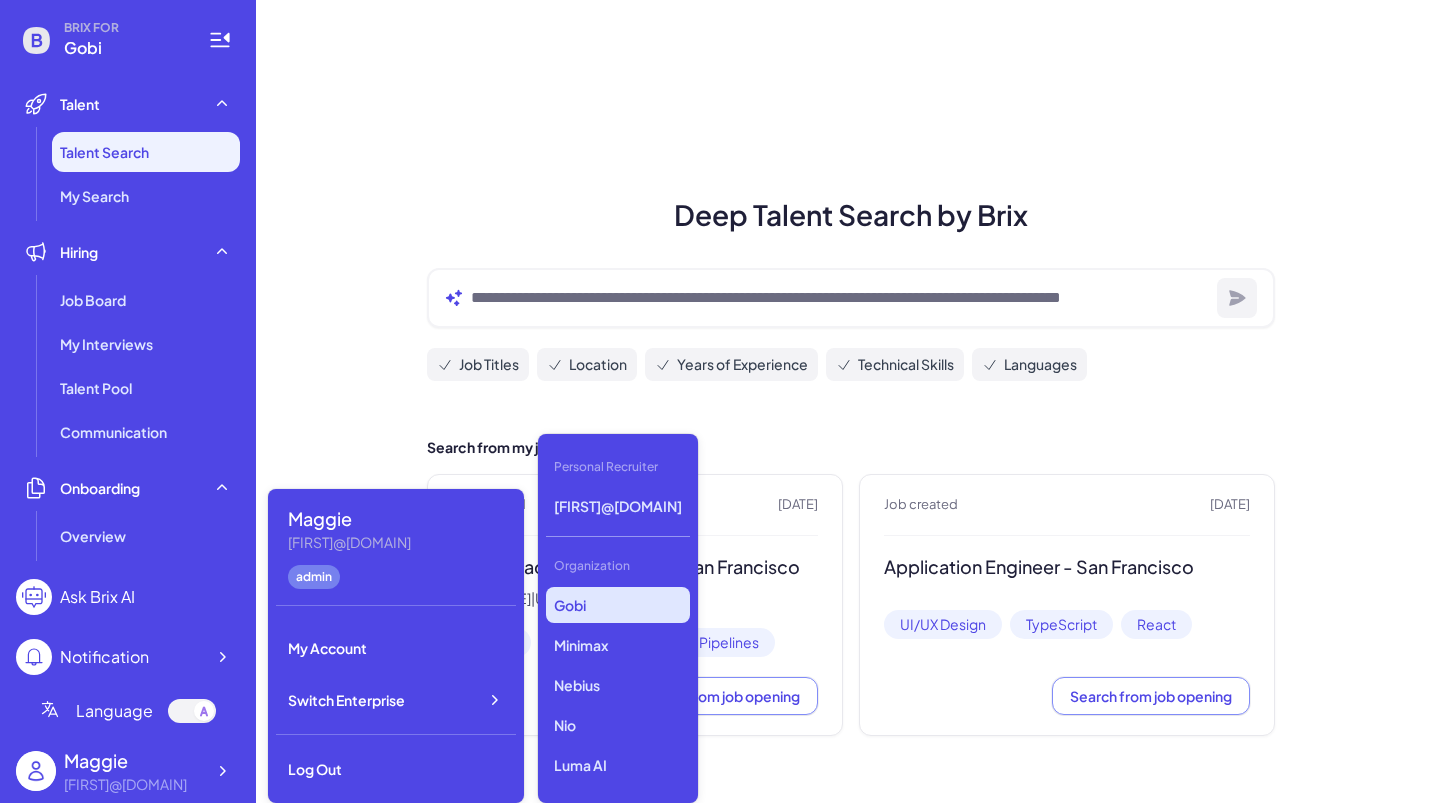 click on "Gobi" at bounding box center [618, 605] 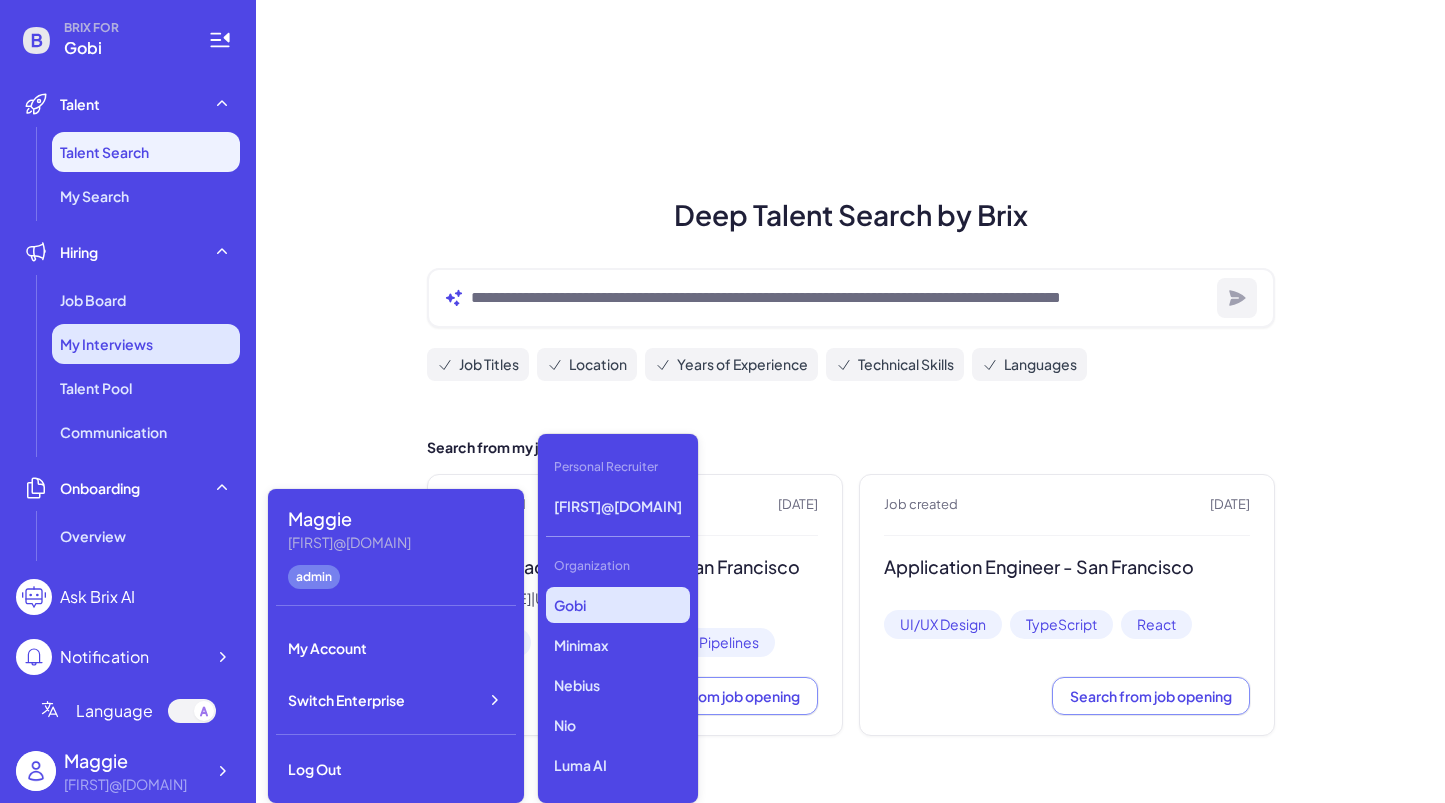 click on "My Interviews" at bounding box center (146, 344) 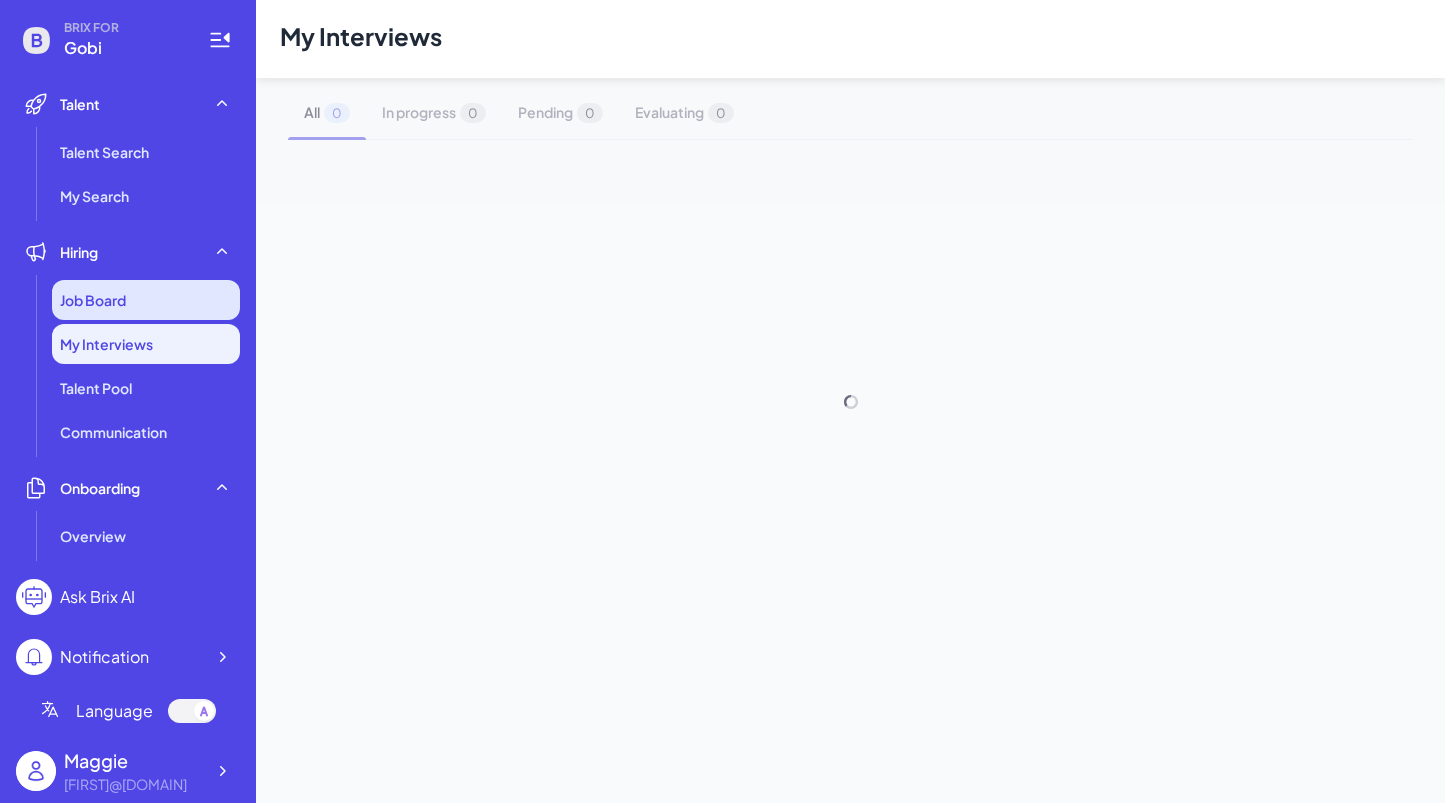 click on "Job Board" at bounding box center (146, 300) 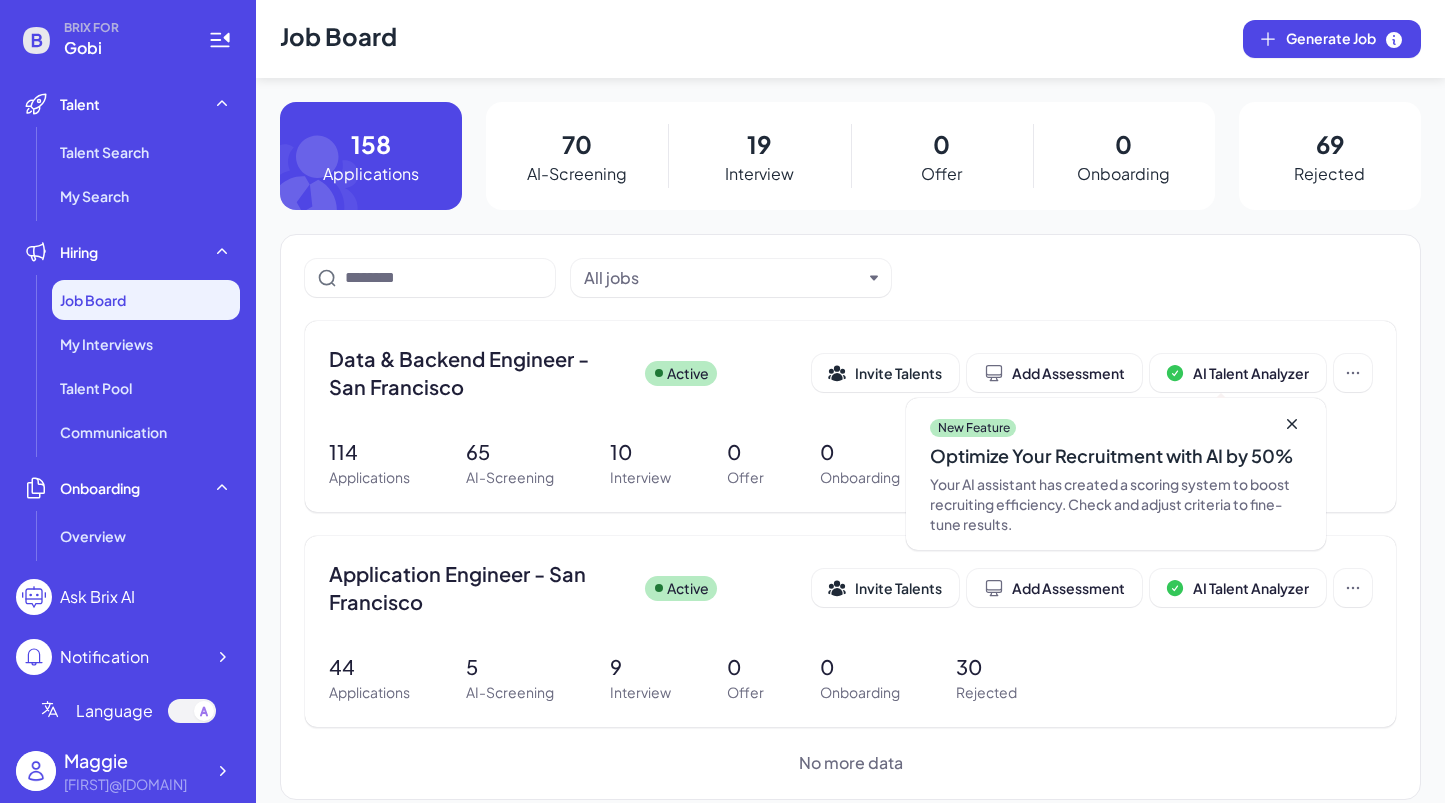 click on "BRIX FOR Gobi Talent Talent Search My Search Hiring Job Board My Interviews Talent Pool Communication Onboarding Overview Invoices Monthly invoice Team Management Team Overview Project Progress Jira Integration Enterprise Settings Company Profile Account Management Contracts AI Match Score API Settings Ask Brix AI Notification Language Maggie Maggie@joinbrix.com" at bounding box center (128, 401) 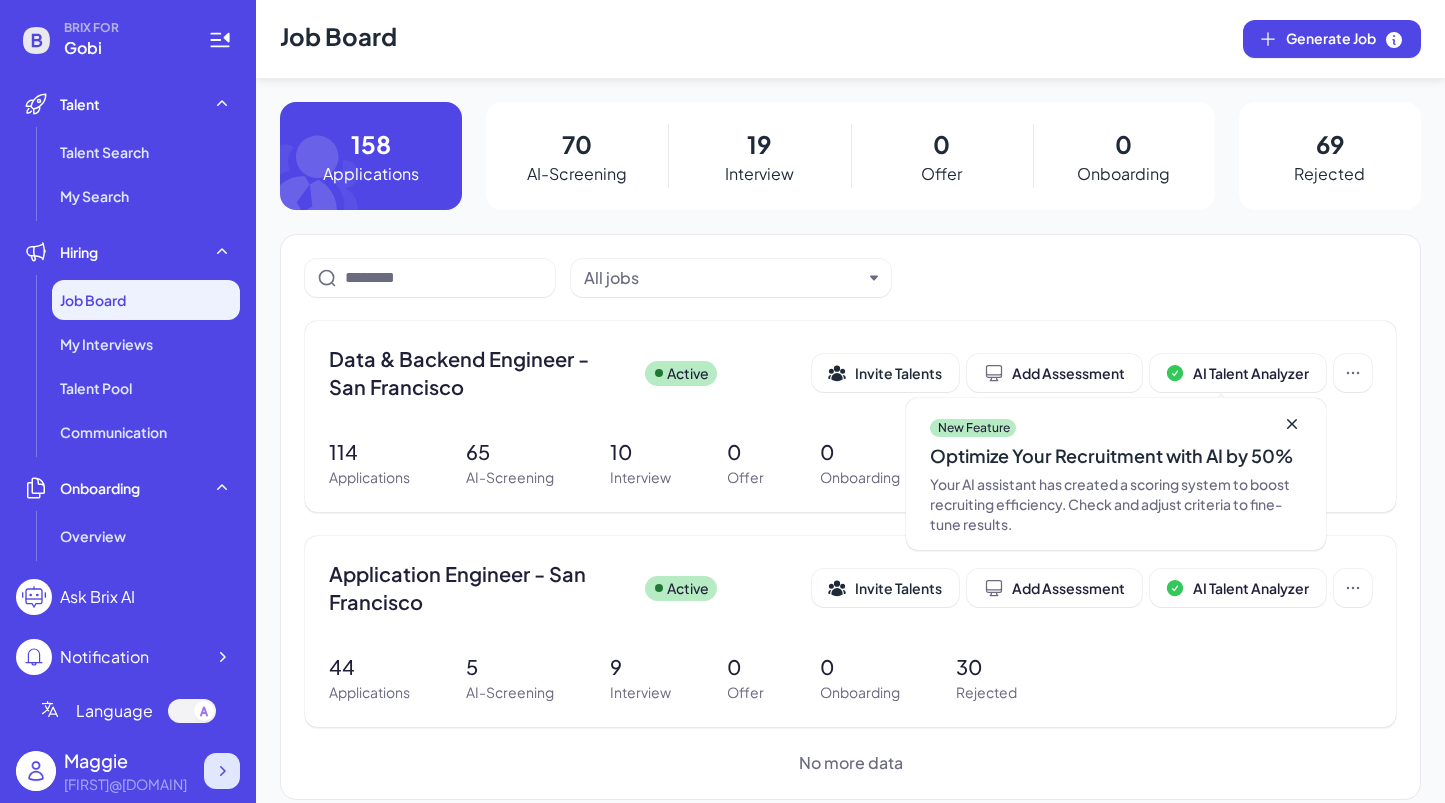 click 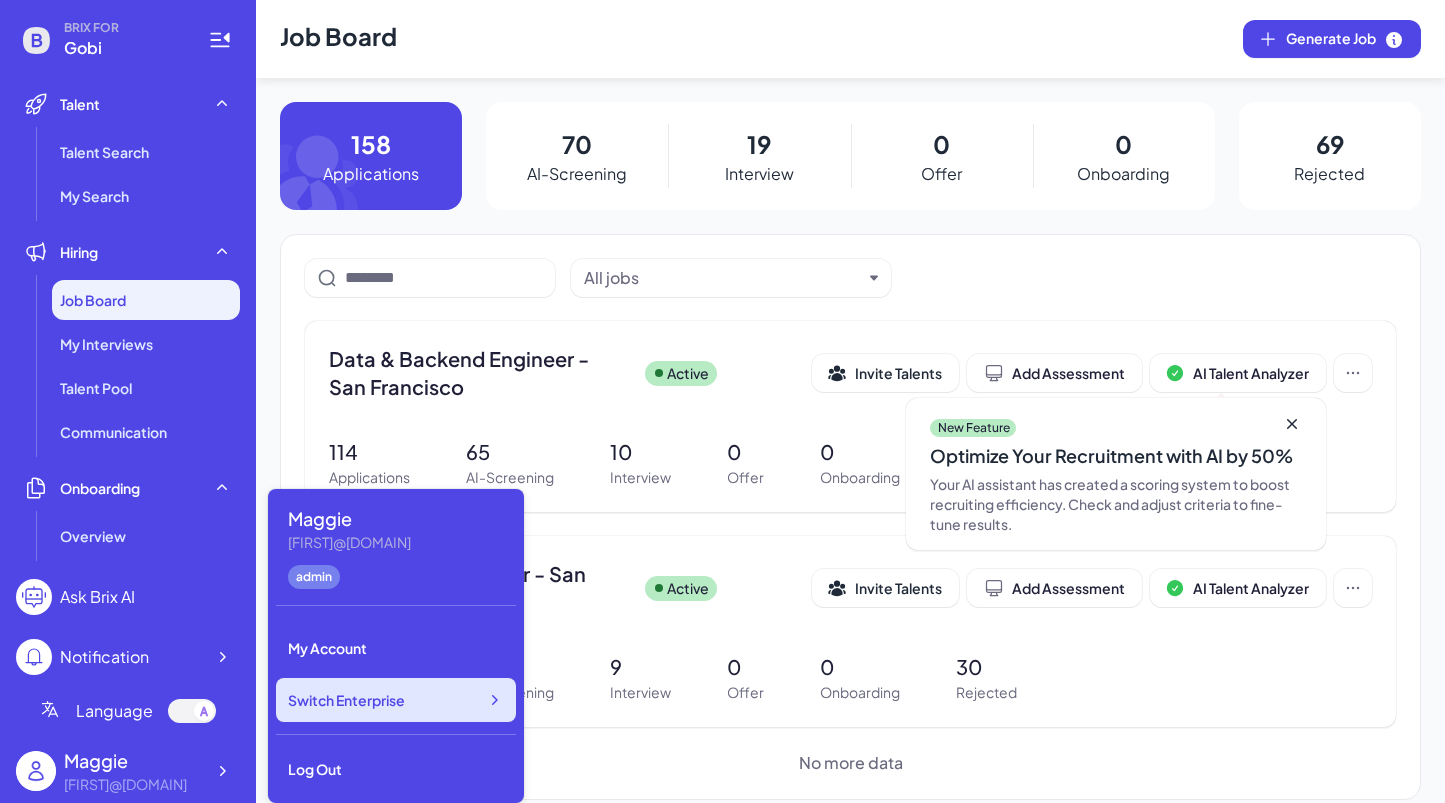 click on "Switch Enterprise" at bounding box center (396, 700) 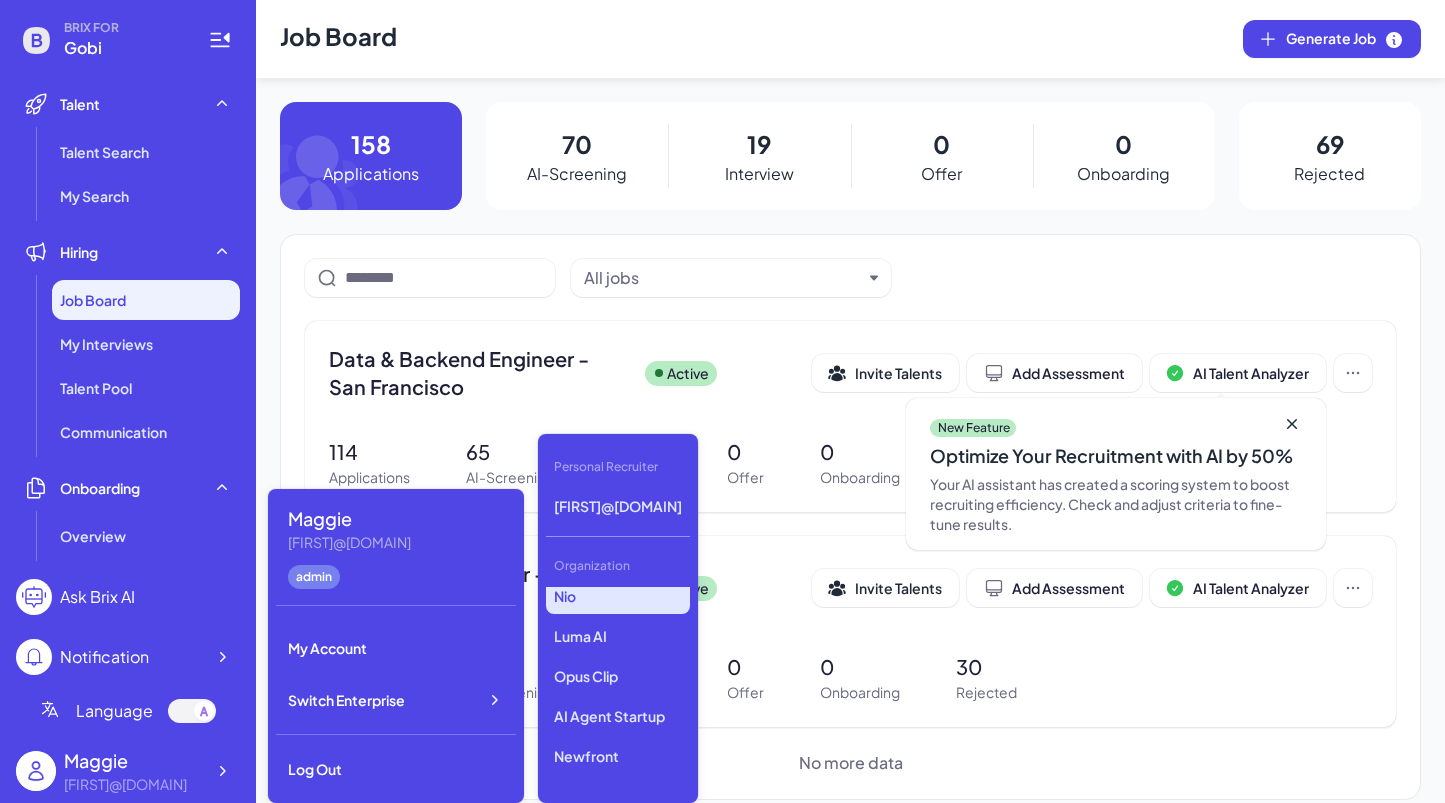 scroll, scrollTop: 180, scrollLeft: 0, axis: vertical 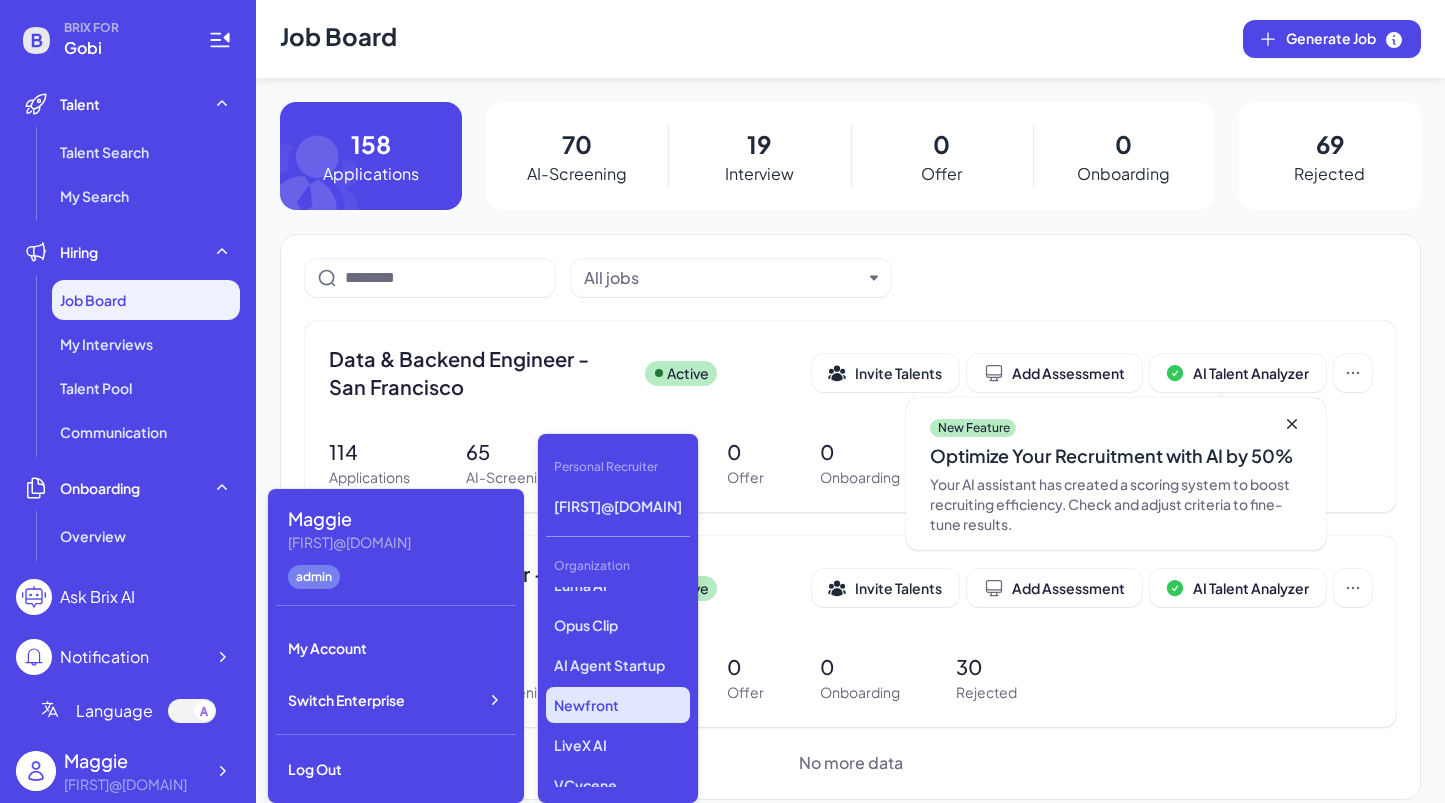 click on "Newfront" at bounding box center (618, 705) 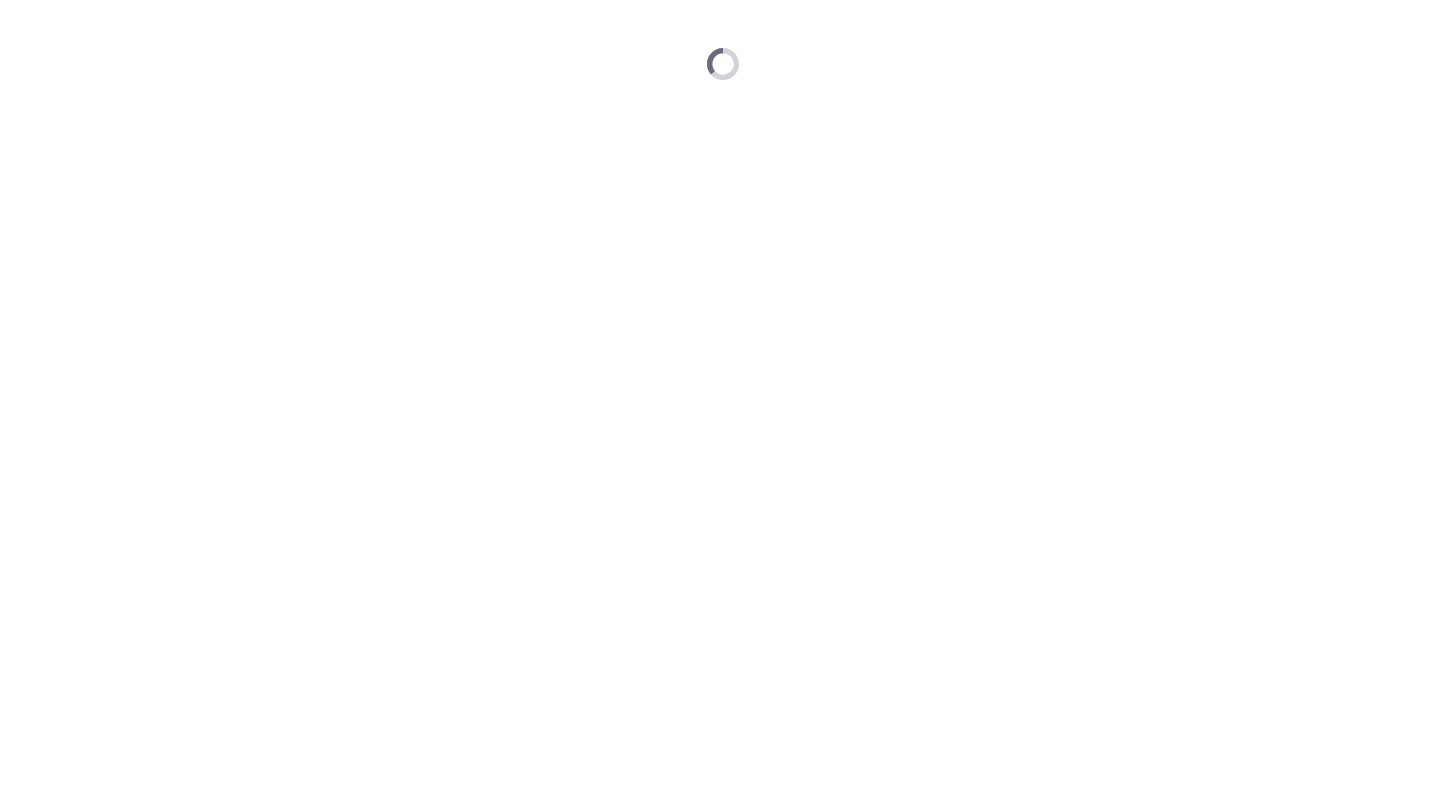 scroll, scrollTop: 0, scrollLeft: 0, axis: both 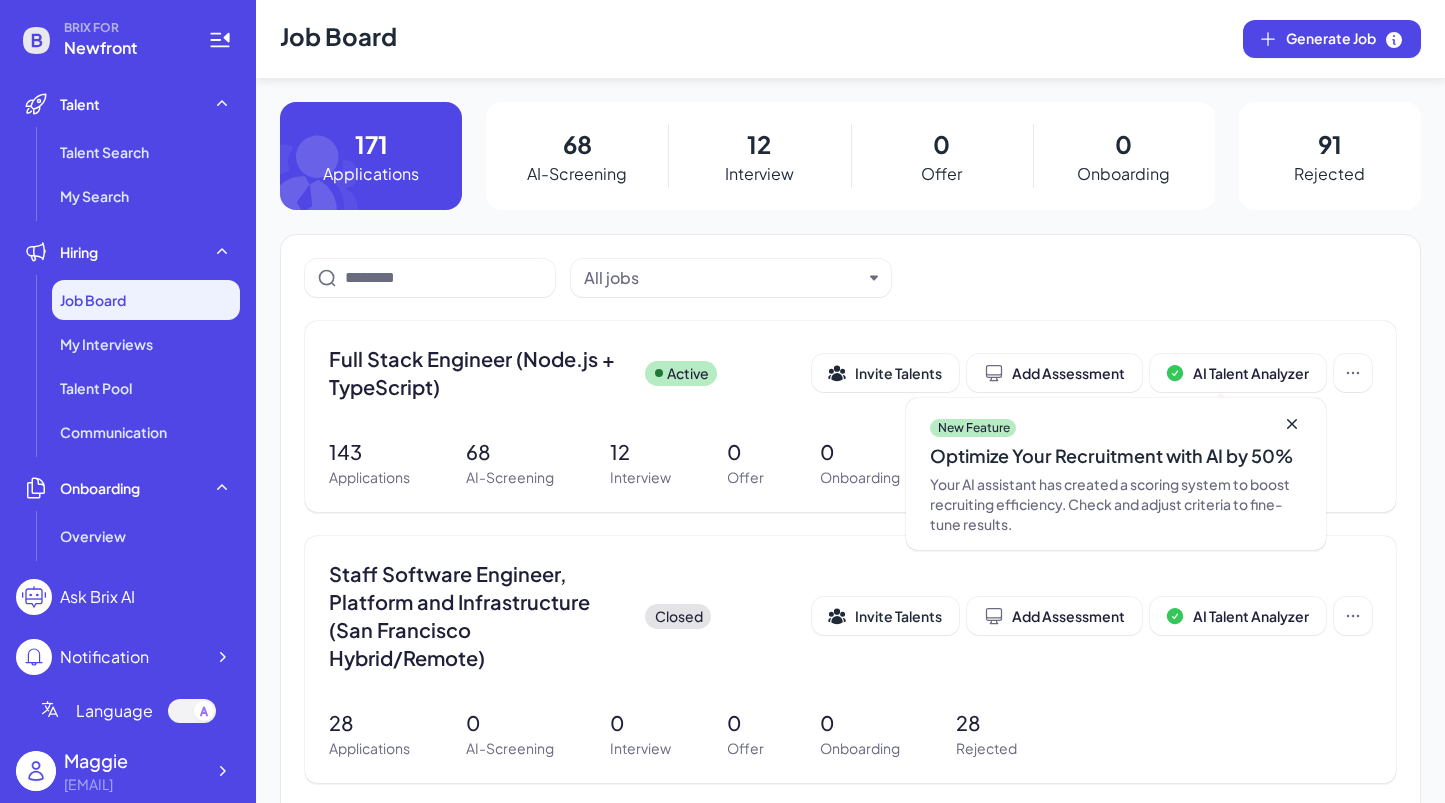click 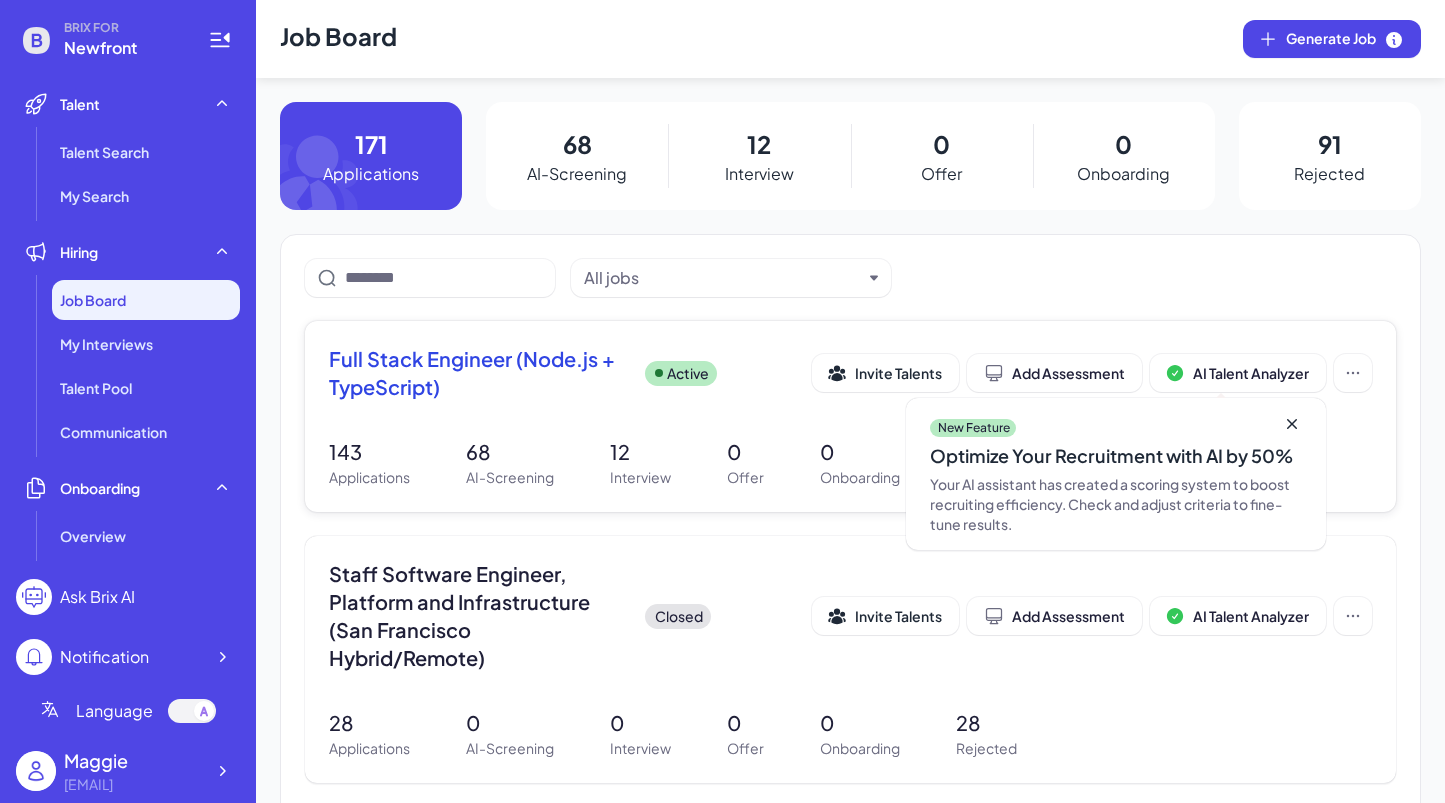 click 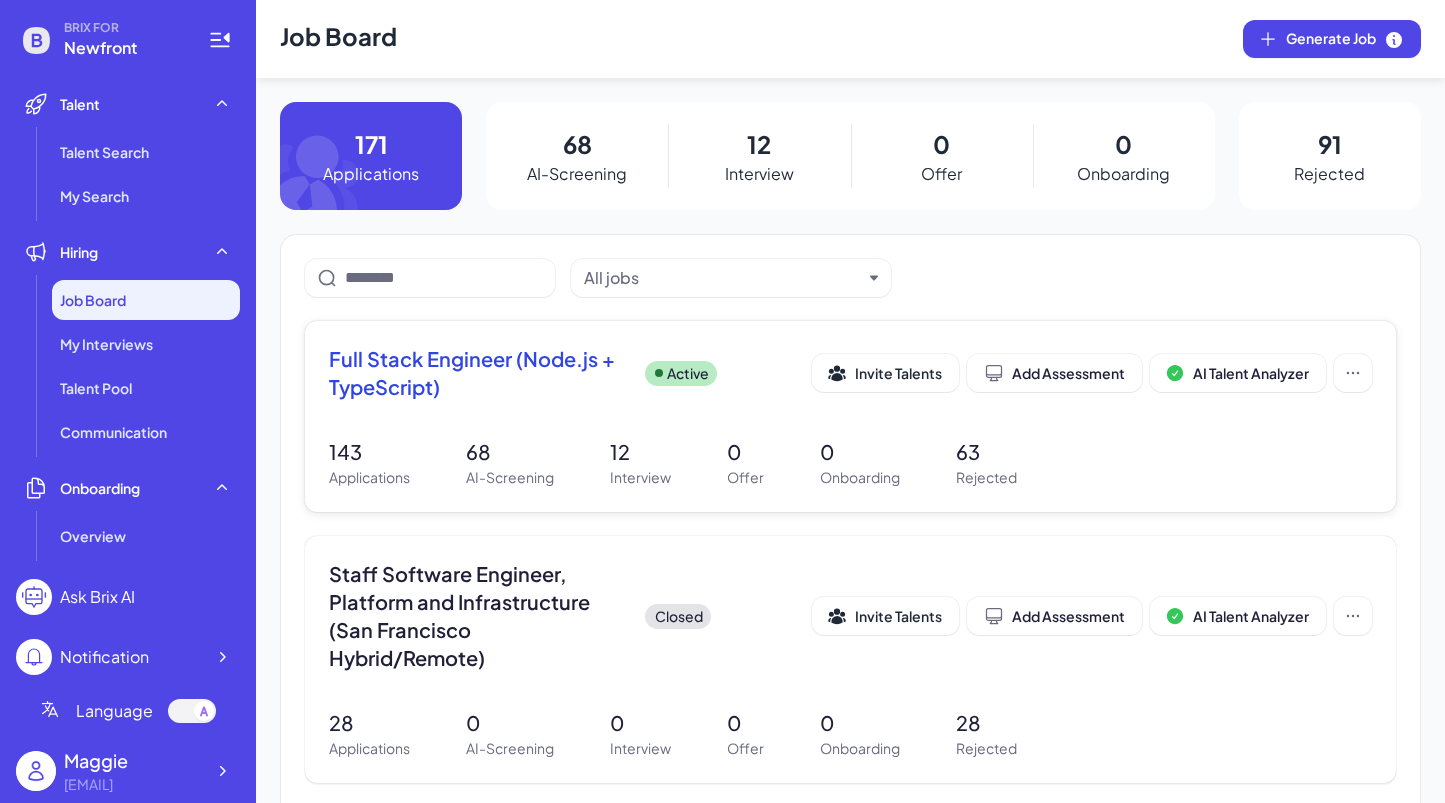 scroll, scrollTop: 11, scrollLeft: 0, axis: vertical 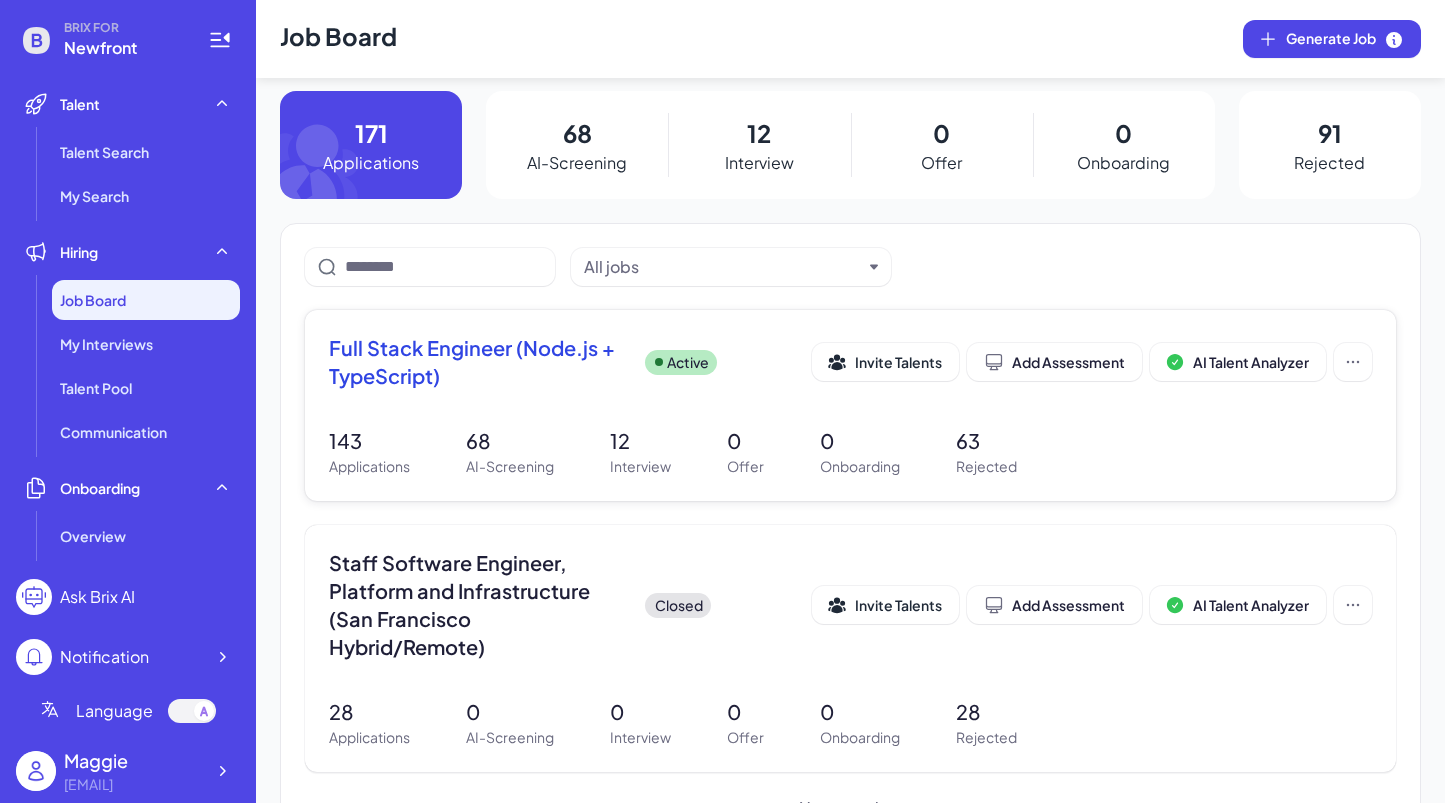 click on "143" at bounding box center [369, 441] 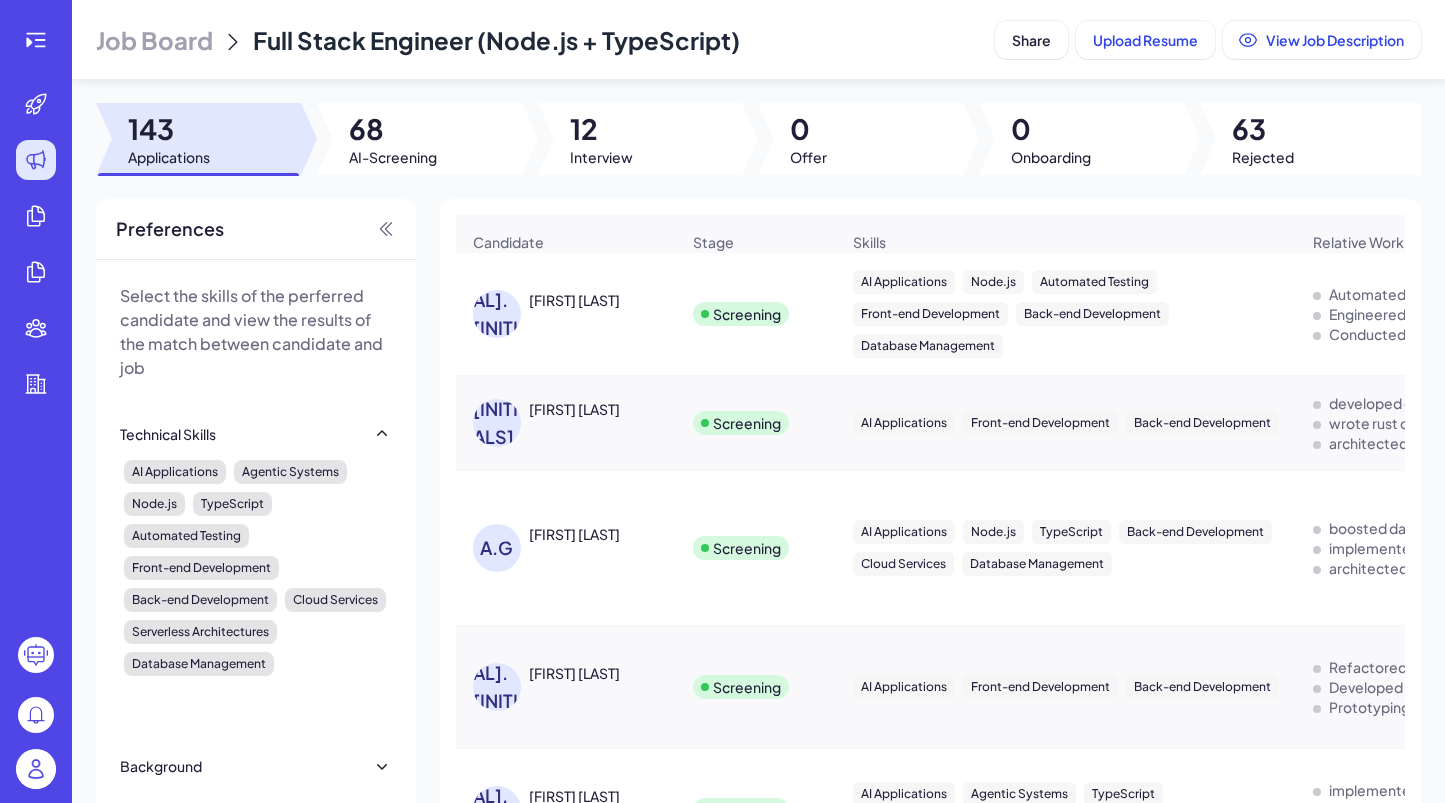 click on "[FIRST] [LAST]" at bounding box center [576, 314] 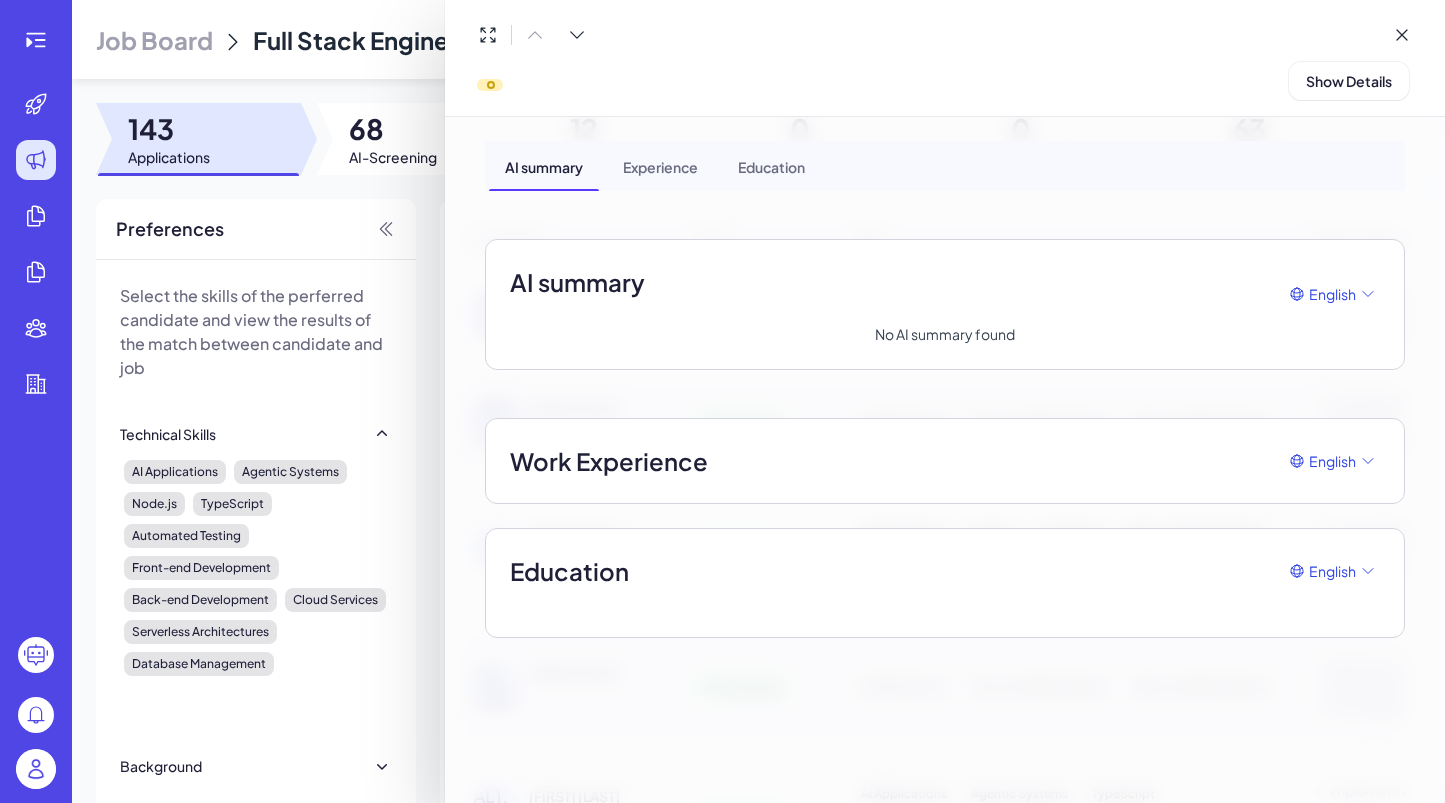 click on "AI summary English" at bounding box center [945, 294] 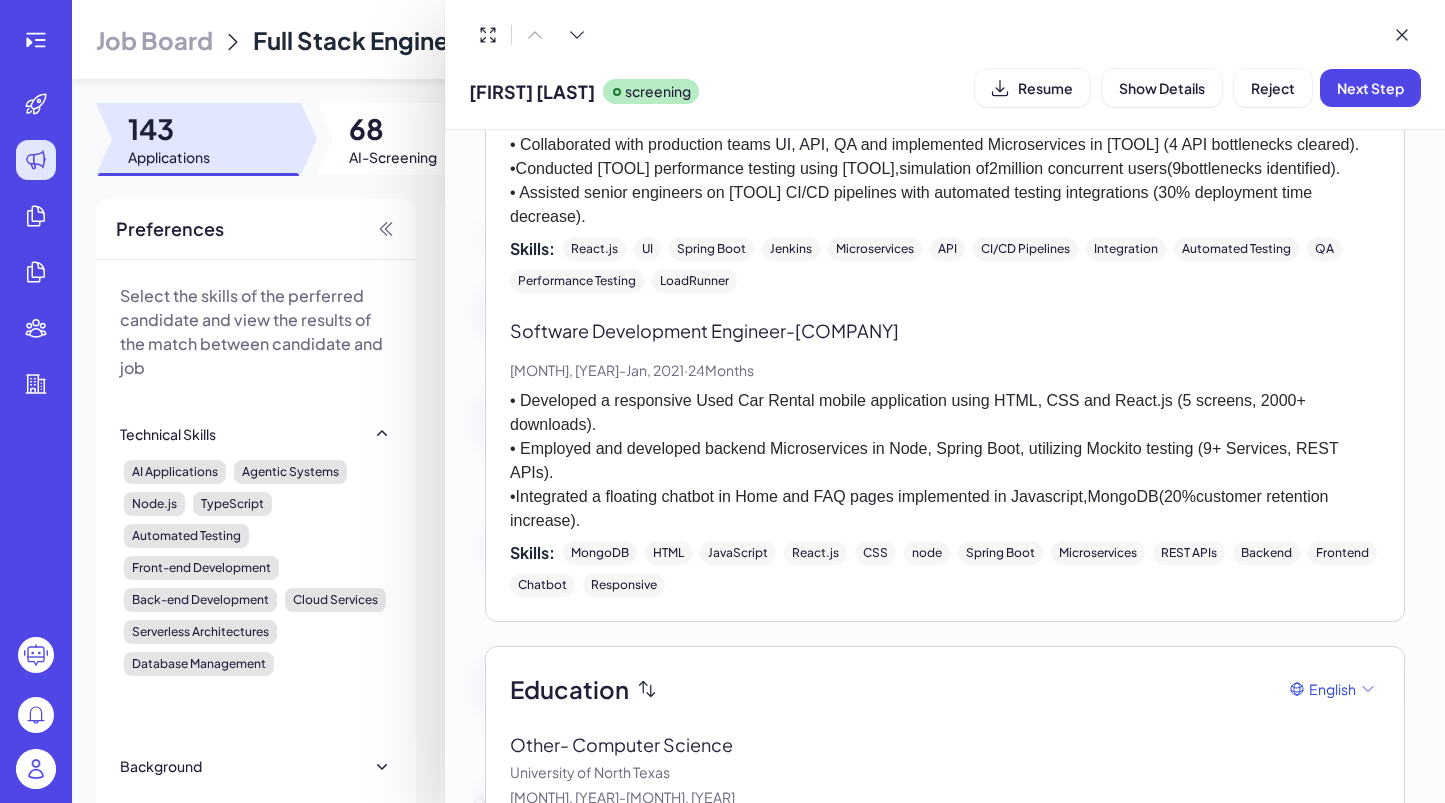scroll, scrollTop: 1865, scrollLeft: 0, axis: vertical 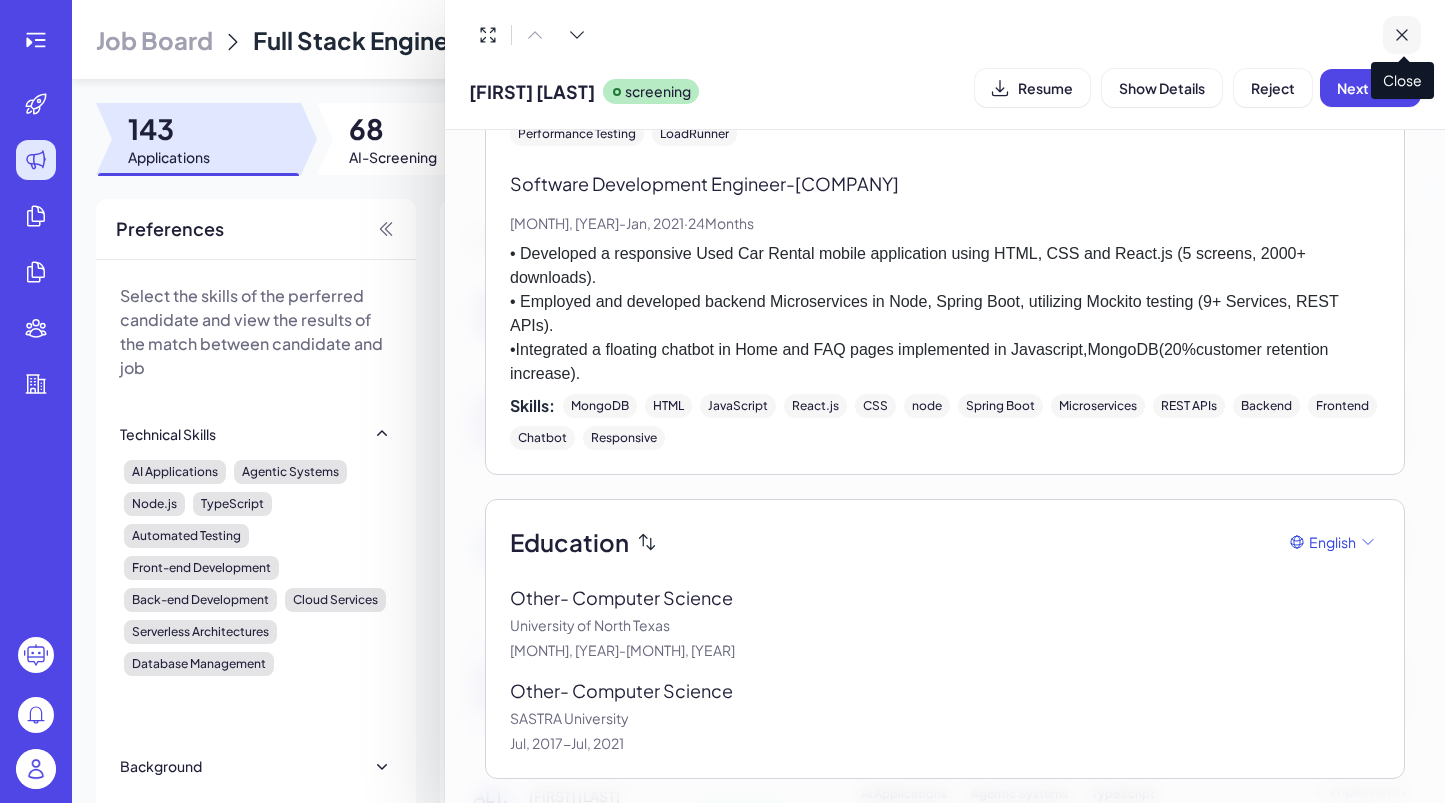 click 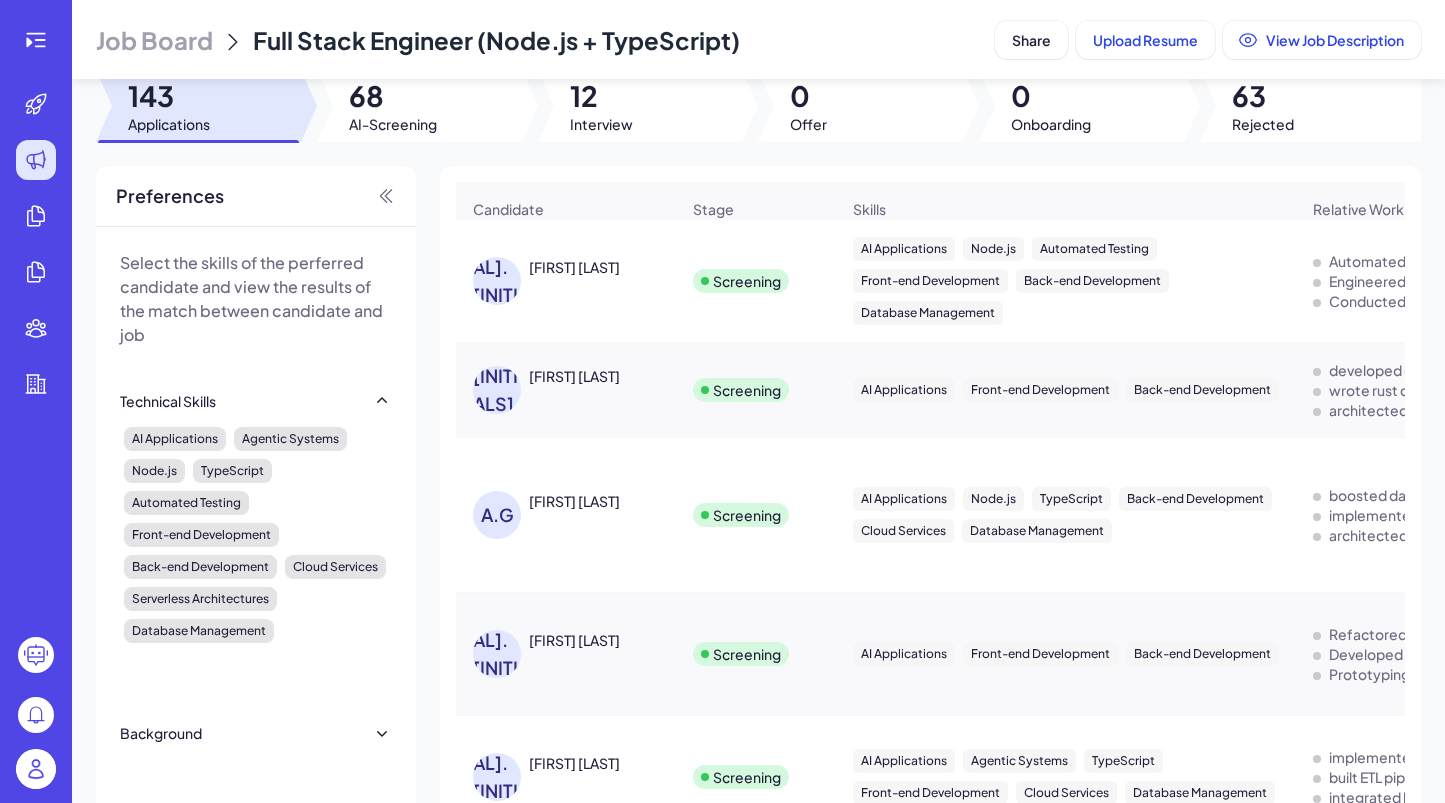scroll, scrollTop: 0, scrollLeft: 0, axis: both 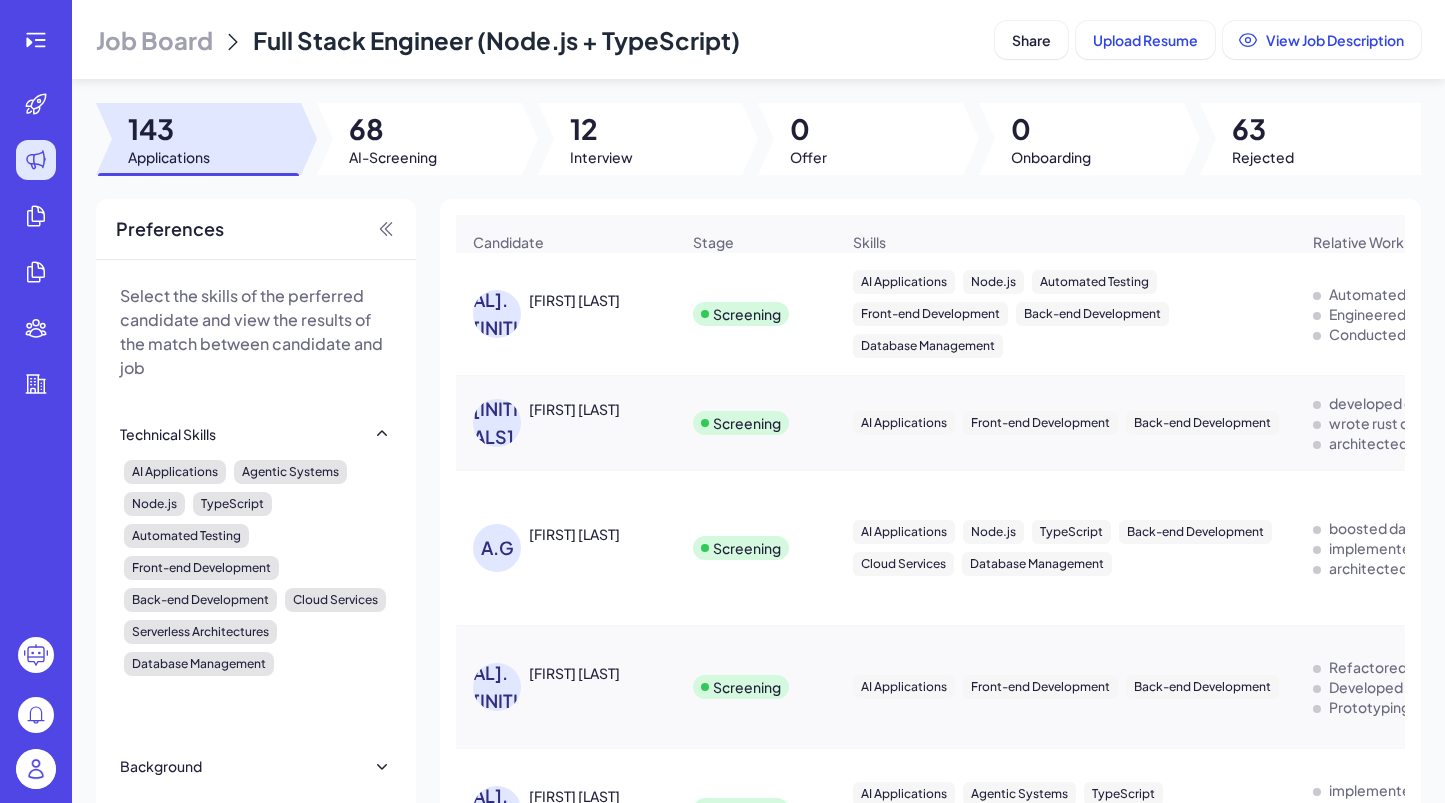 click on "[FIRST] [LAST]" at bounding box center [574, 300] 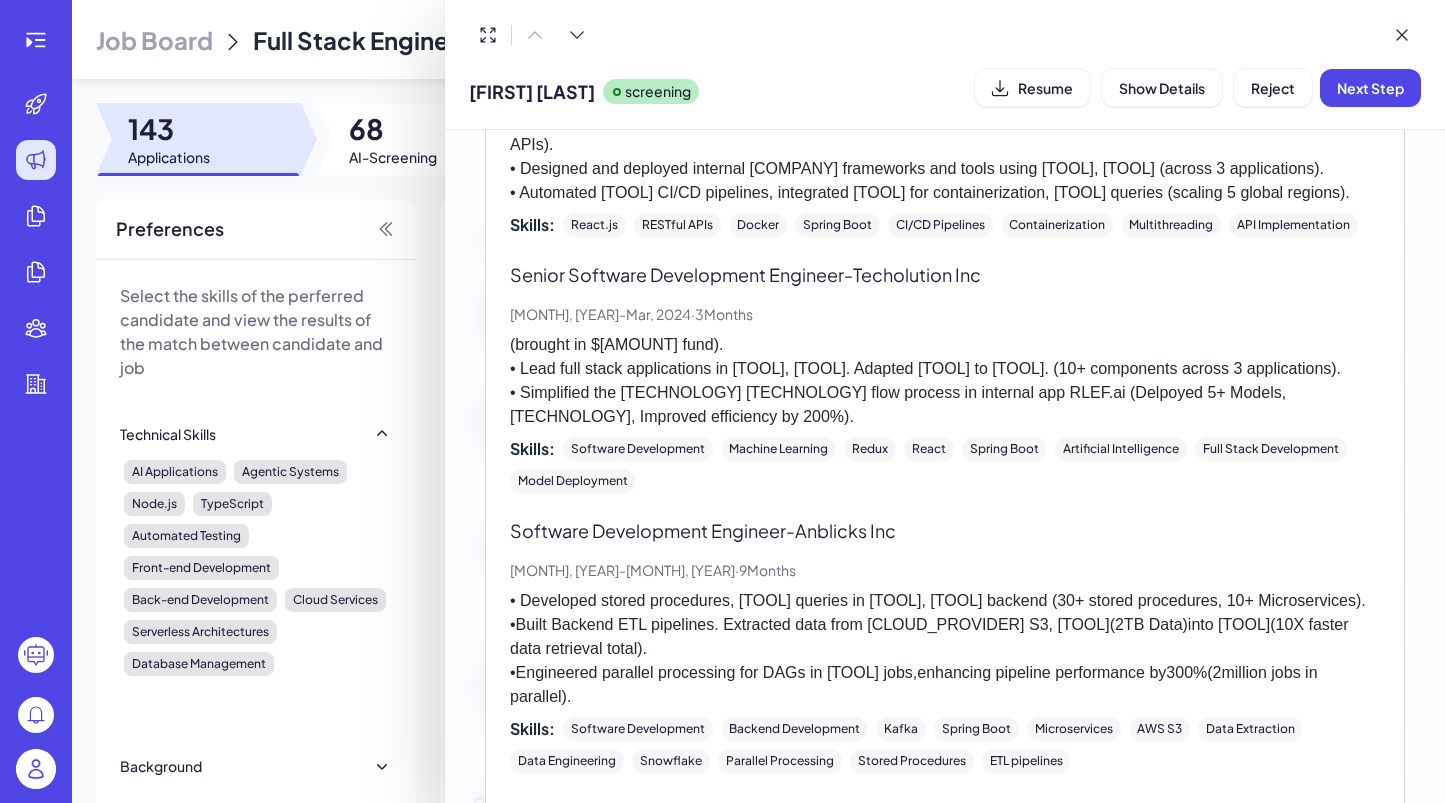 scroll, scrollTop: 524, scrollLeft: 0, axis: vertical 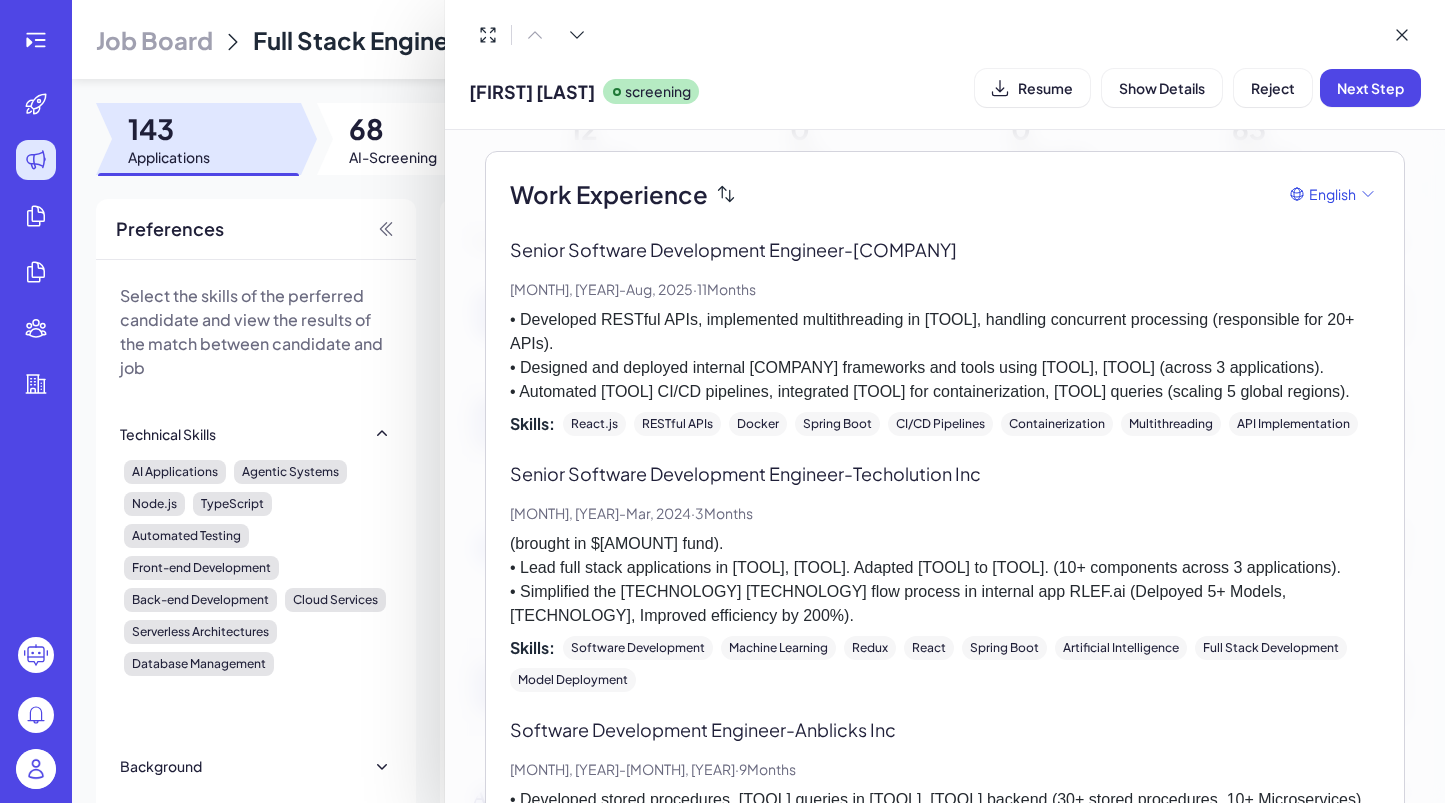 click on "[FIRST] [LAST] screening Resume Show Details Reject Next Step" at bounding box center [945, 87] 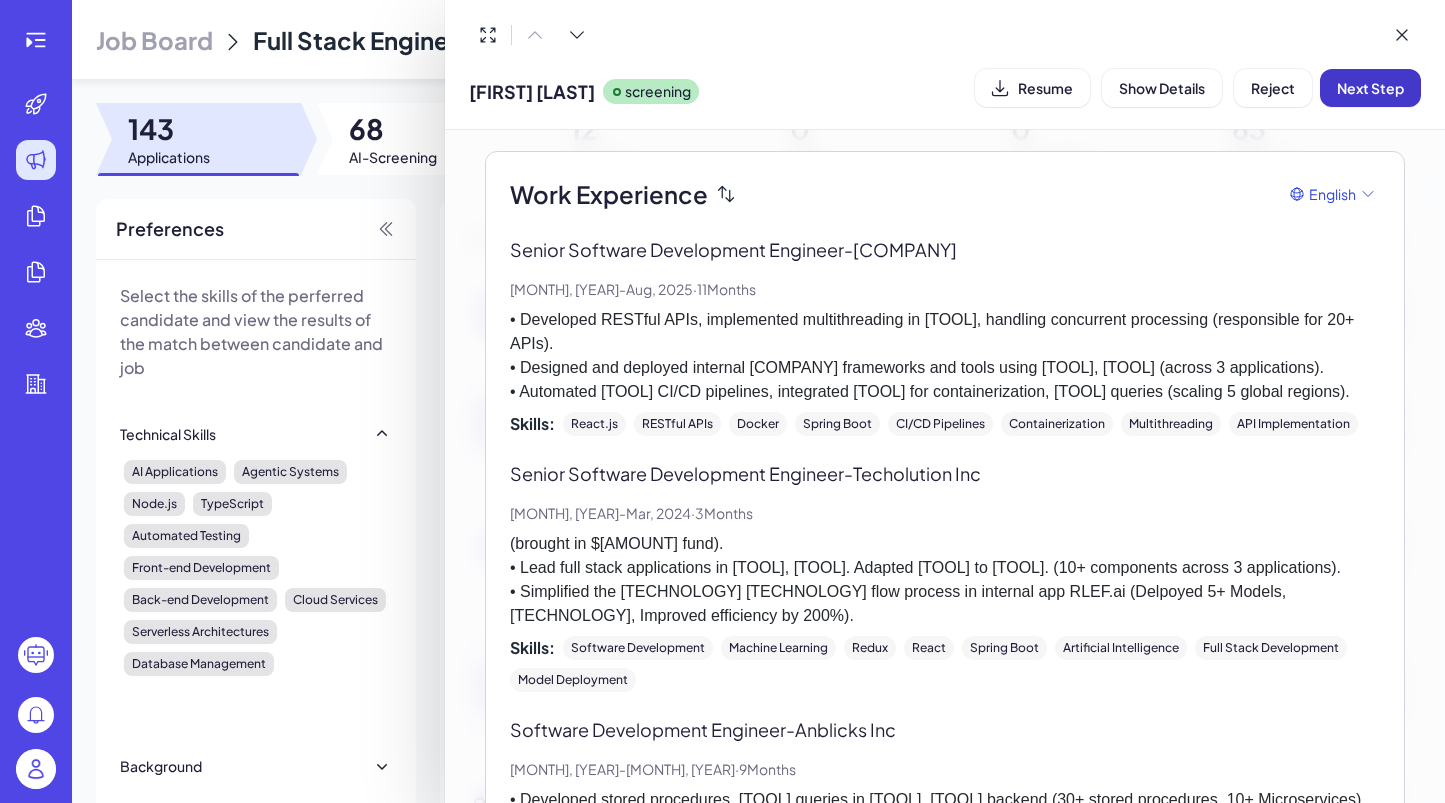 click on "Next Step" at bounding box center (1370, 88) 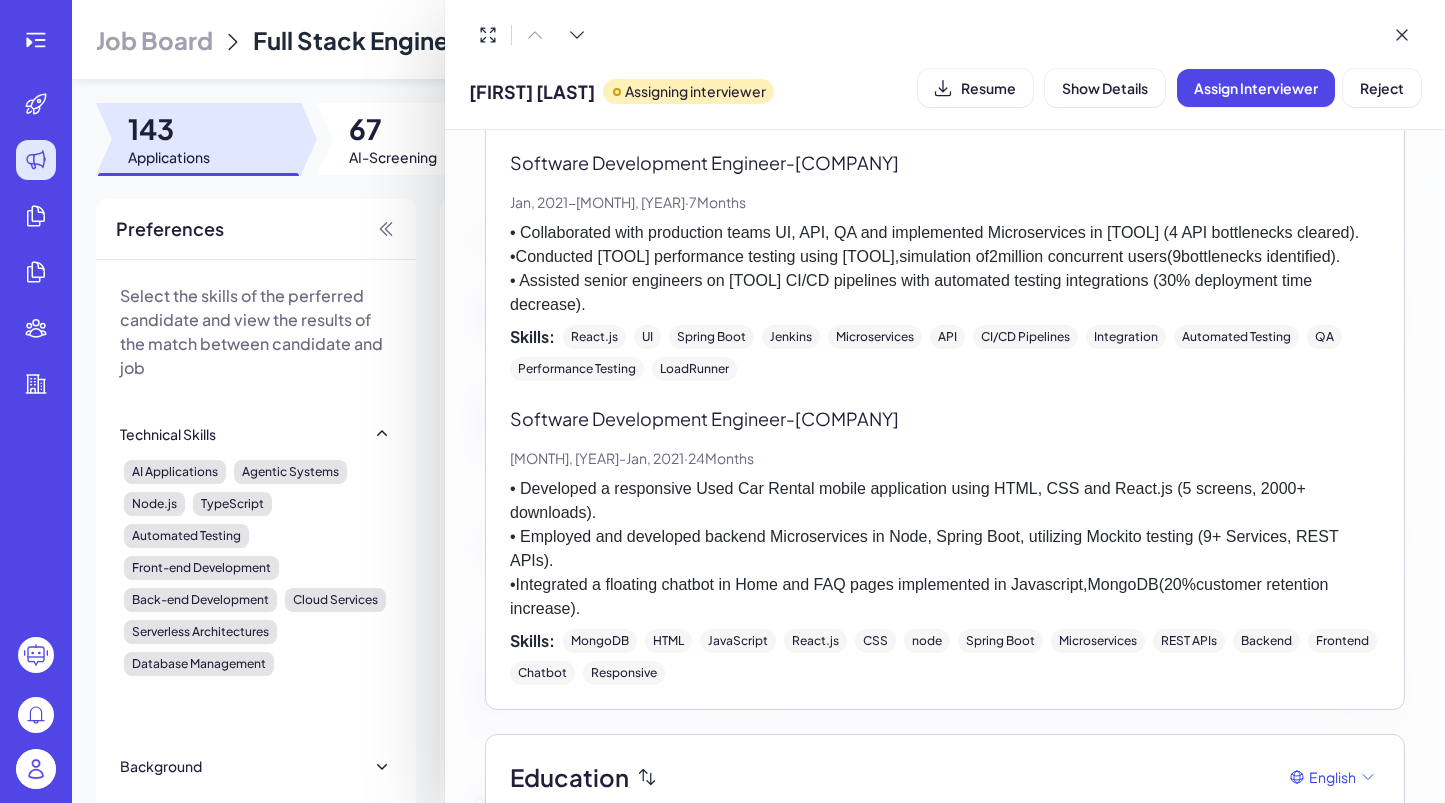 scroll, scrollTop: 1865, scrollLeft: 0, axis: vertical 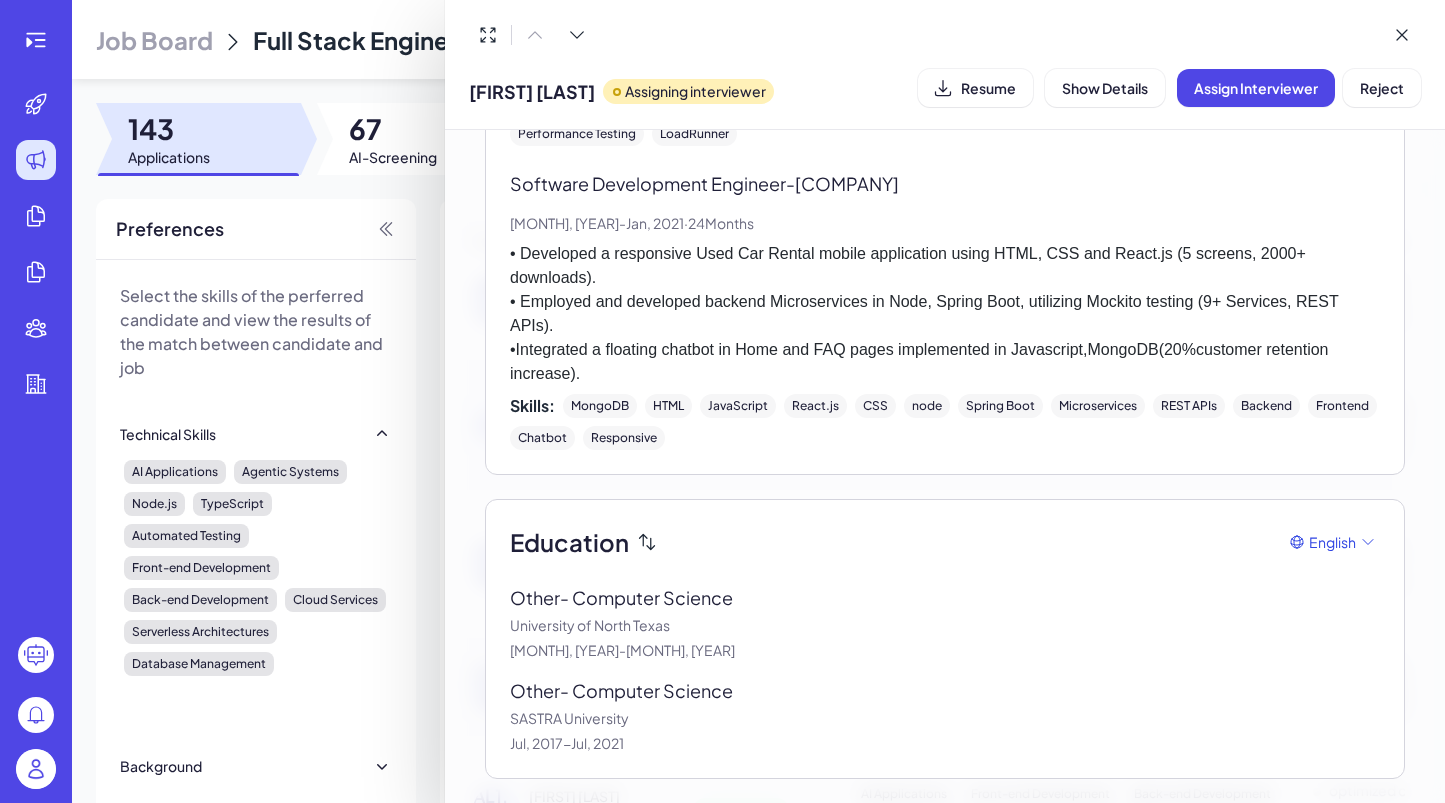 click at bounding box center (722, 401) 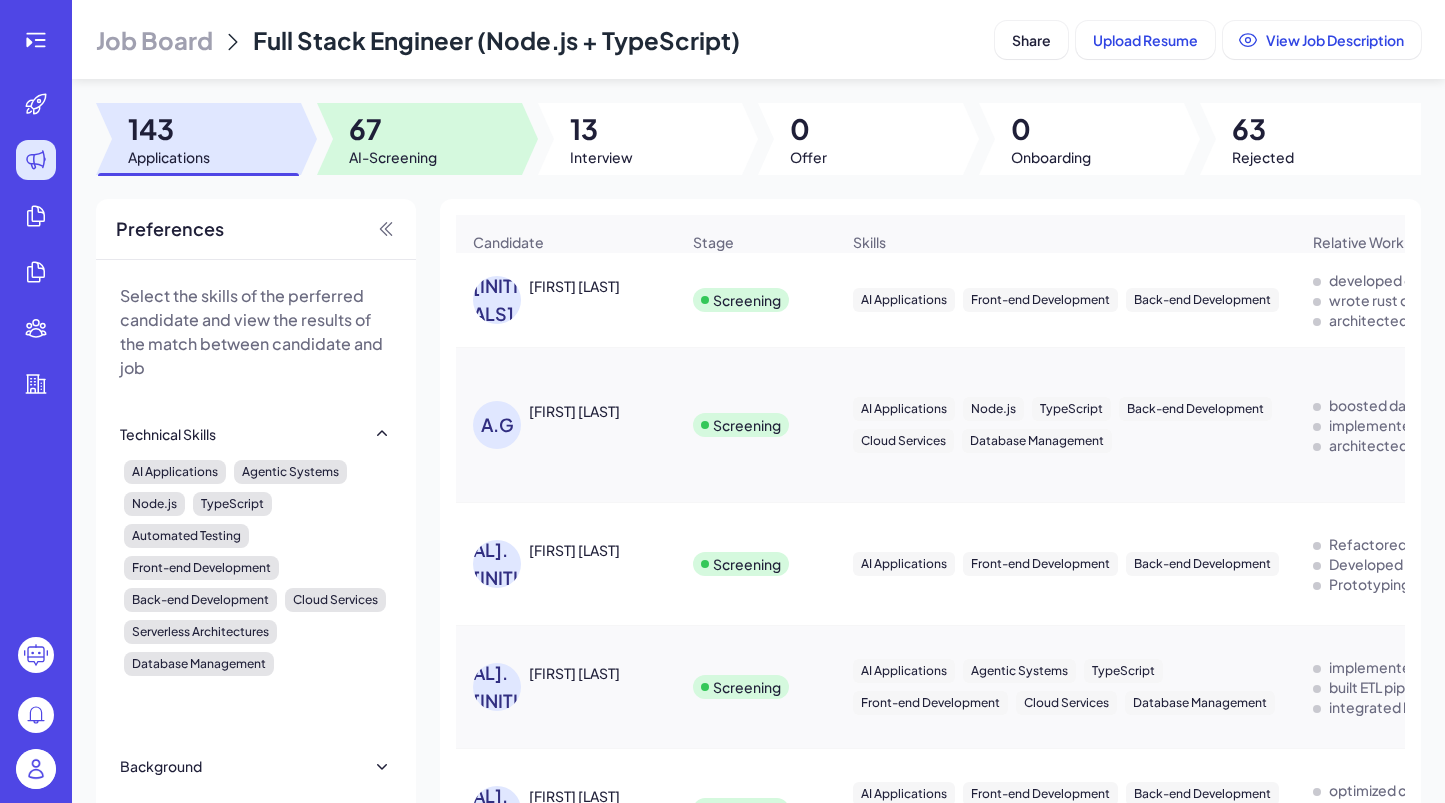 click at bounding box center (419, 139) 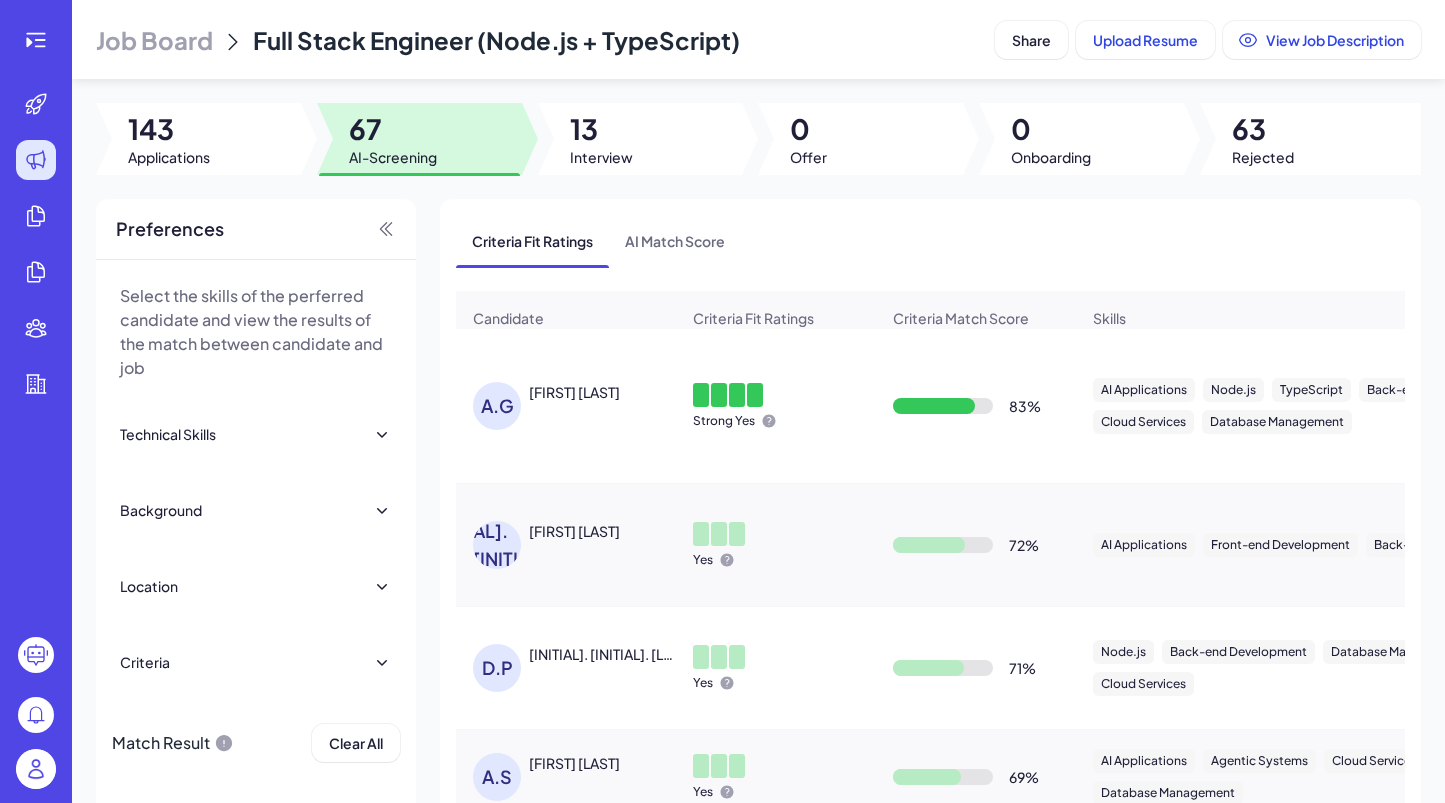 click on "[INITIALS] [LAST]" at bounding box center [576, 406] 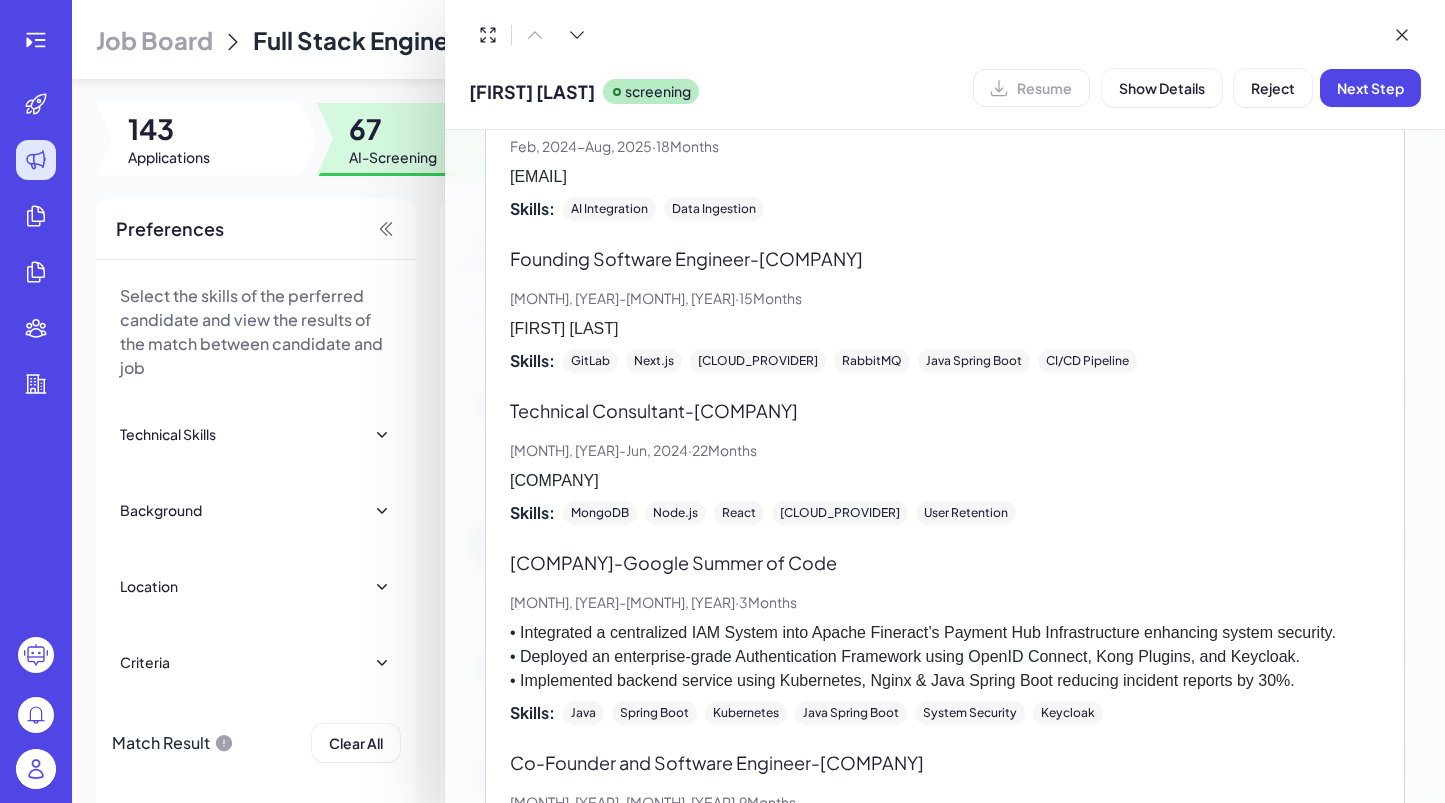 scroll, scrollTop: 0, scrollLeft: 0, axis: both 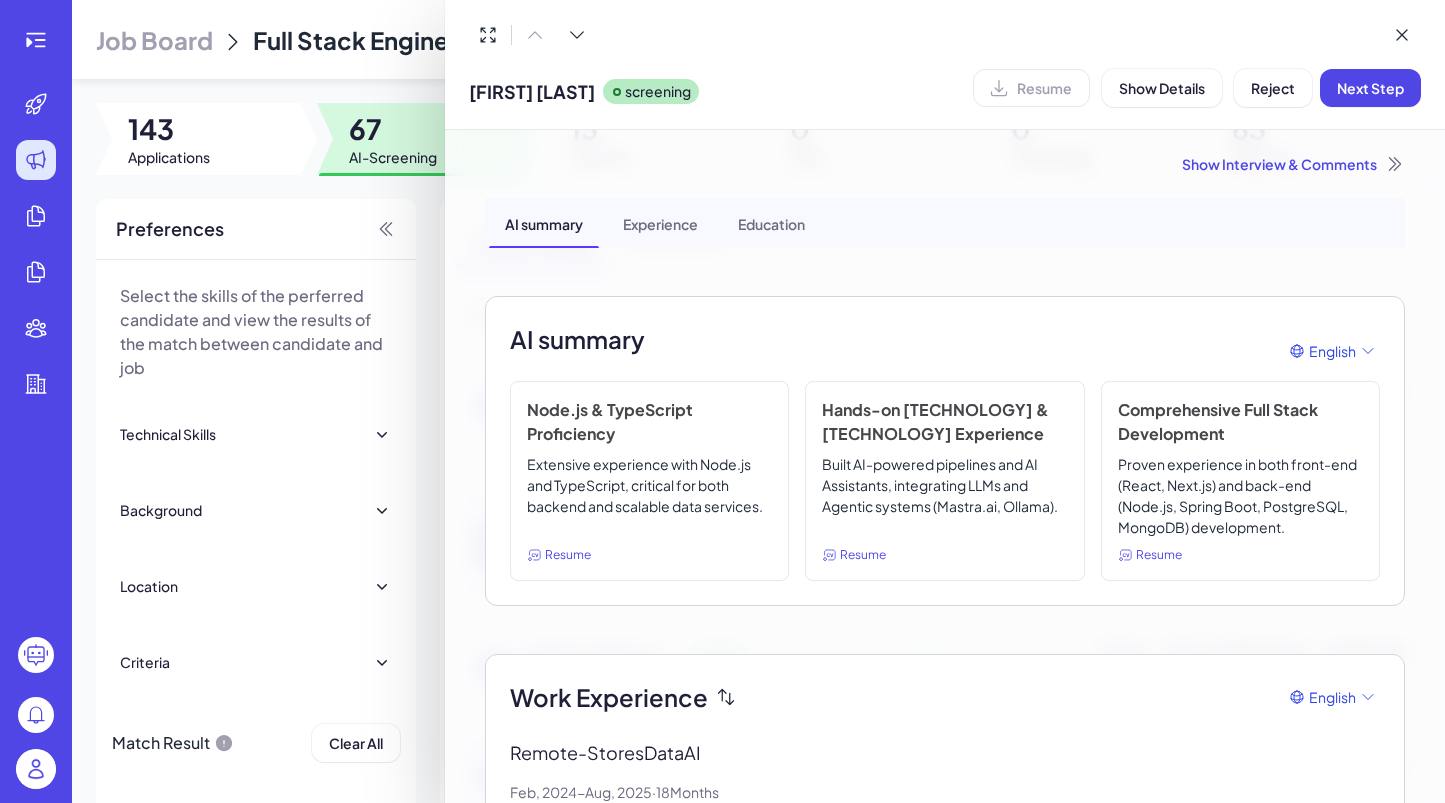 click on "Show Interview & Comments" at bounding box center [945, 164] 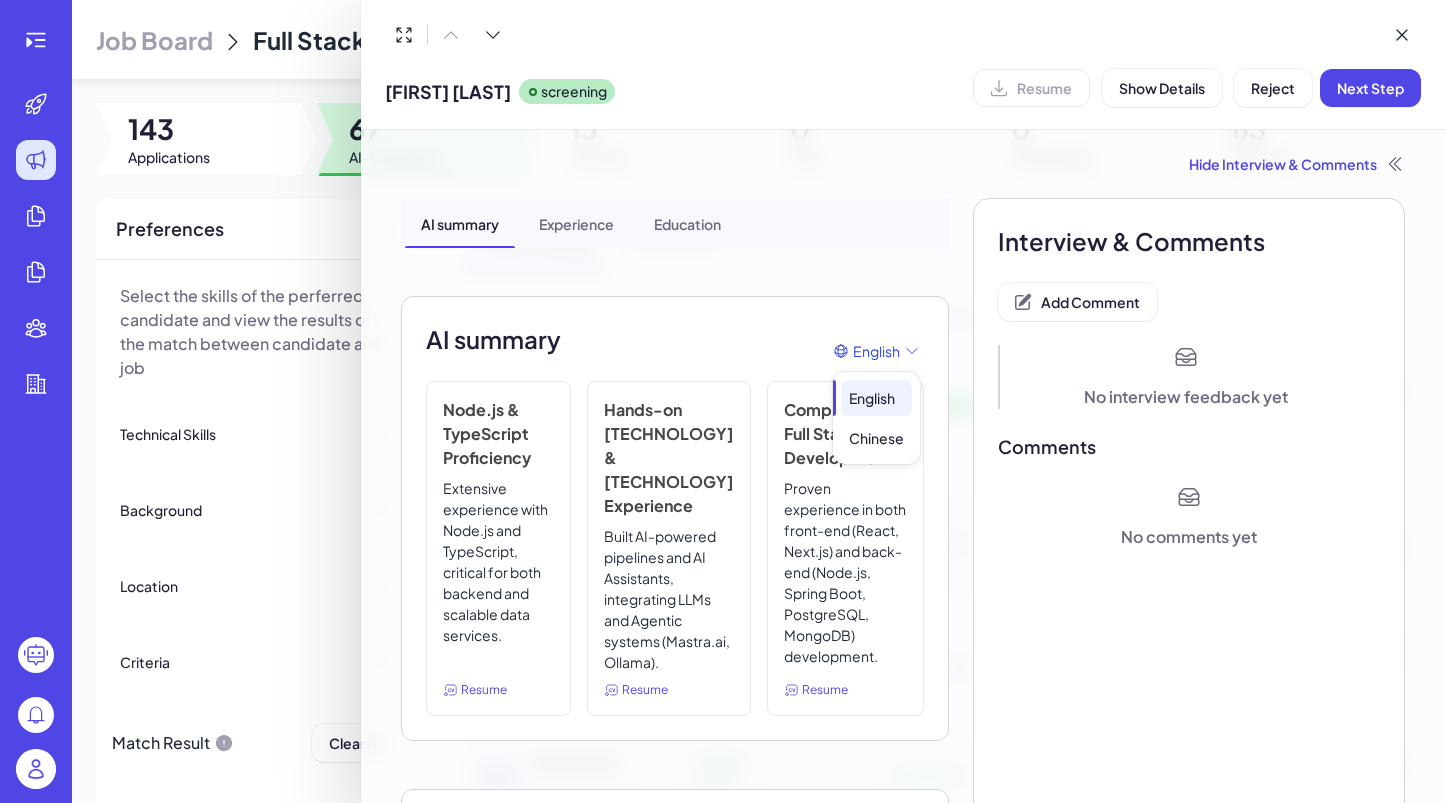 click on "[LANGUAGE] [LANGUAGE]" at bounding box center [876, 410] 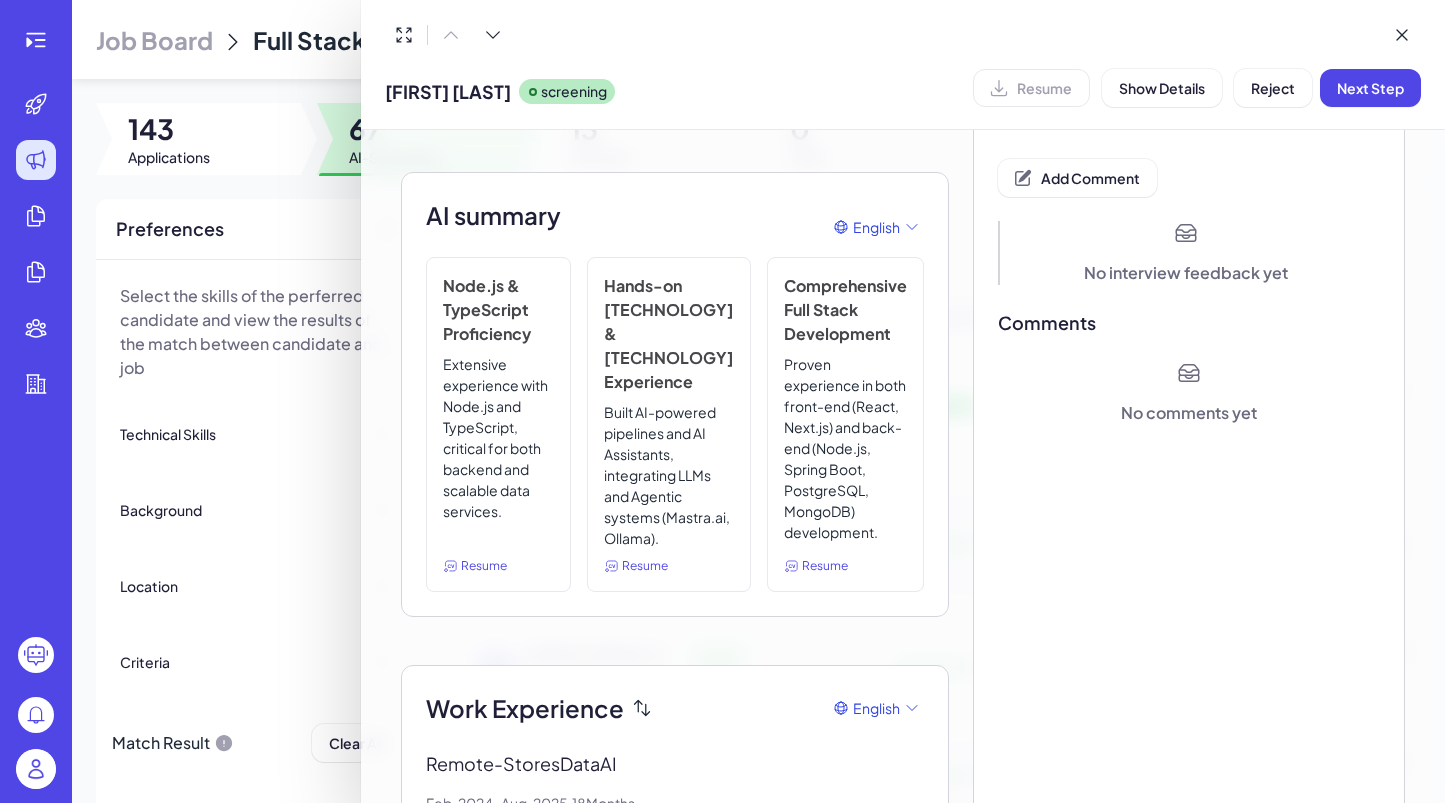 scroll, scrollTop: 123, scrollLeft: 0, axis: vertical 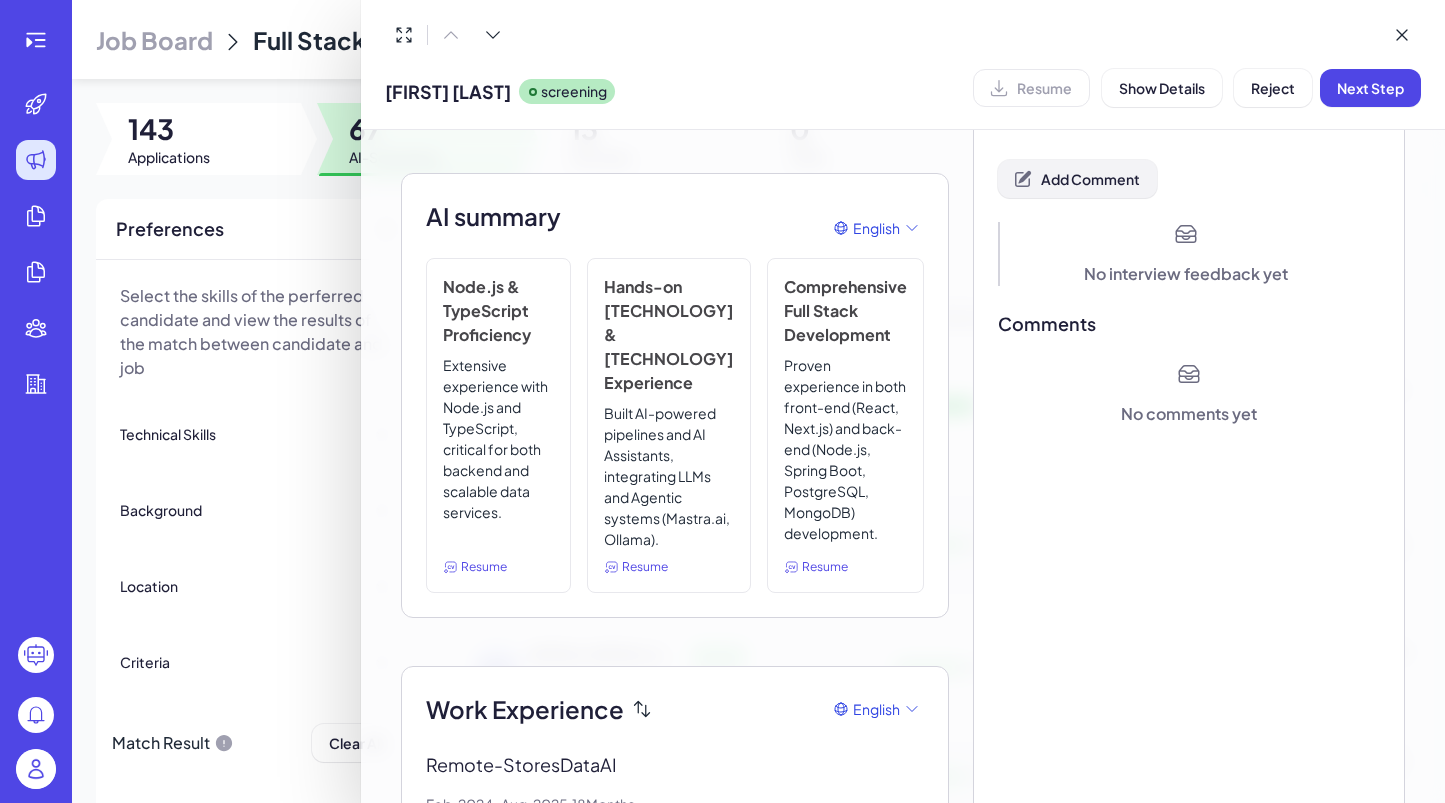 click on "Add Comment" at bounding box center [1077, 179] 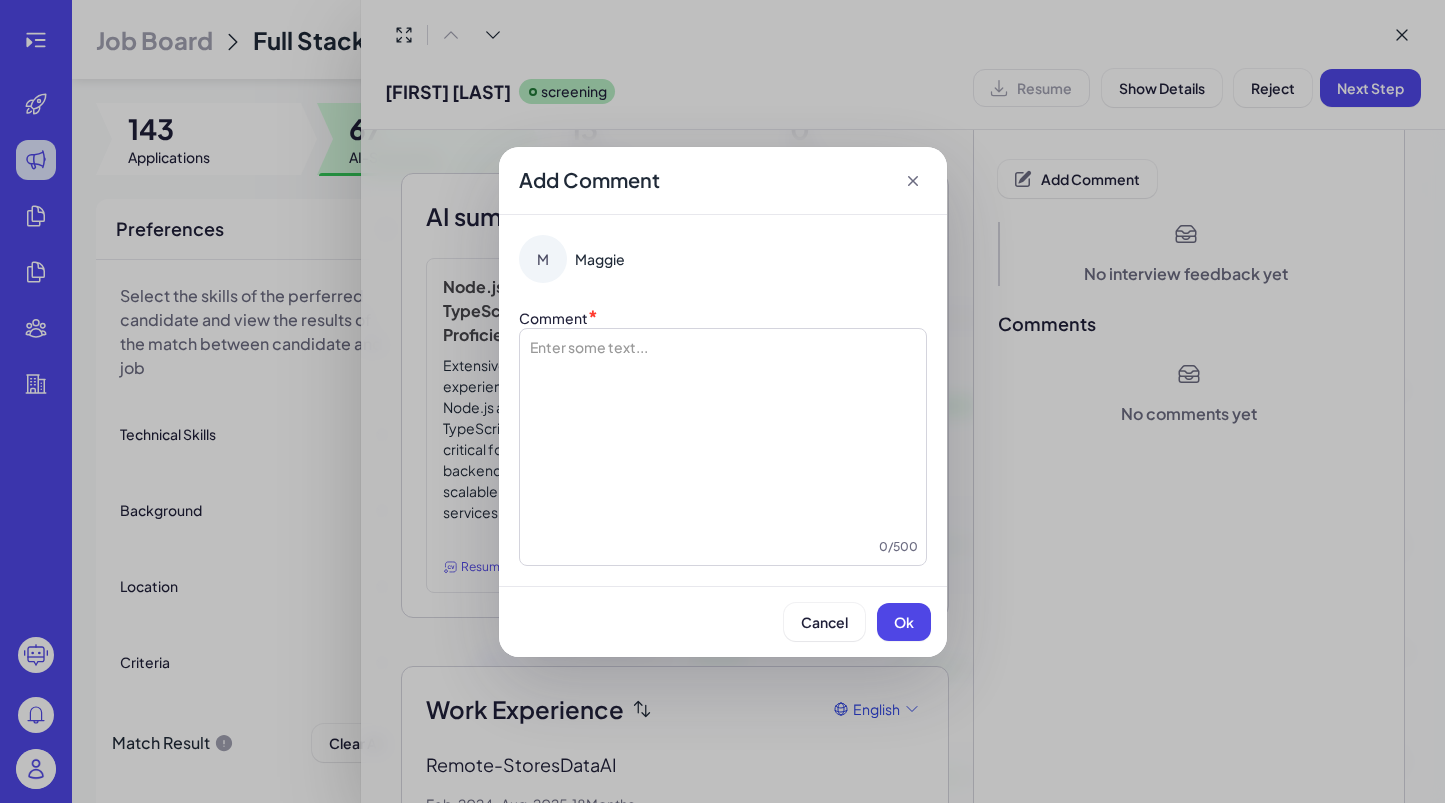click at bounding box center [723, 437] 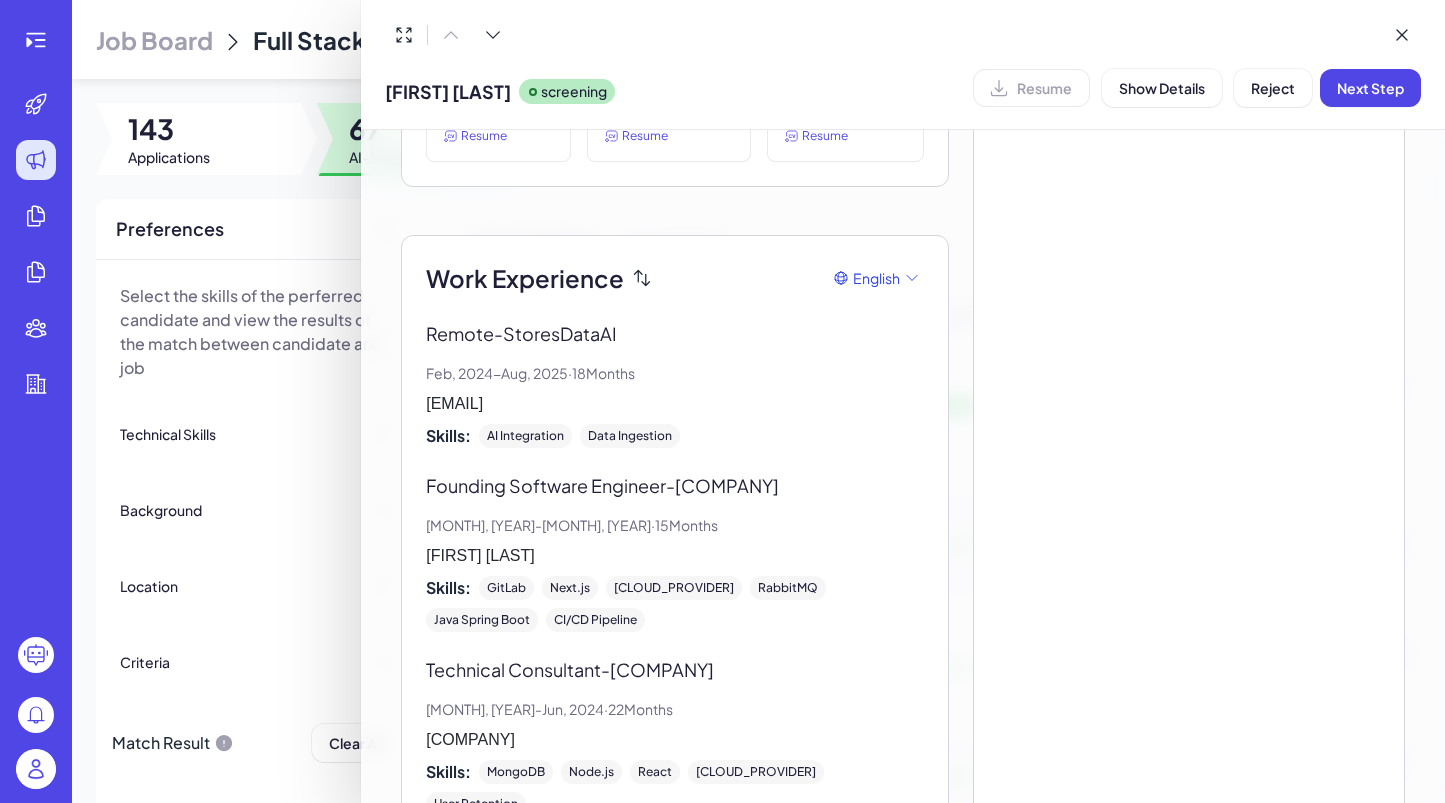 scroll, scrollTop: 555, scrollLeft: 0, axis: vertical 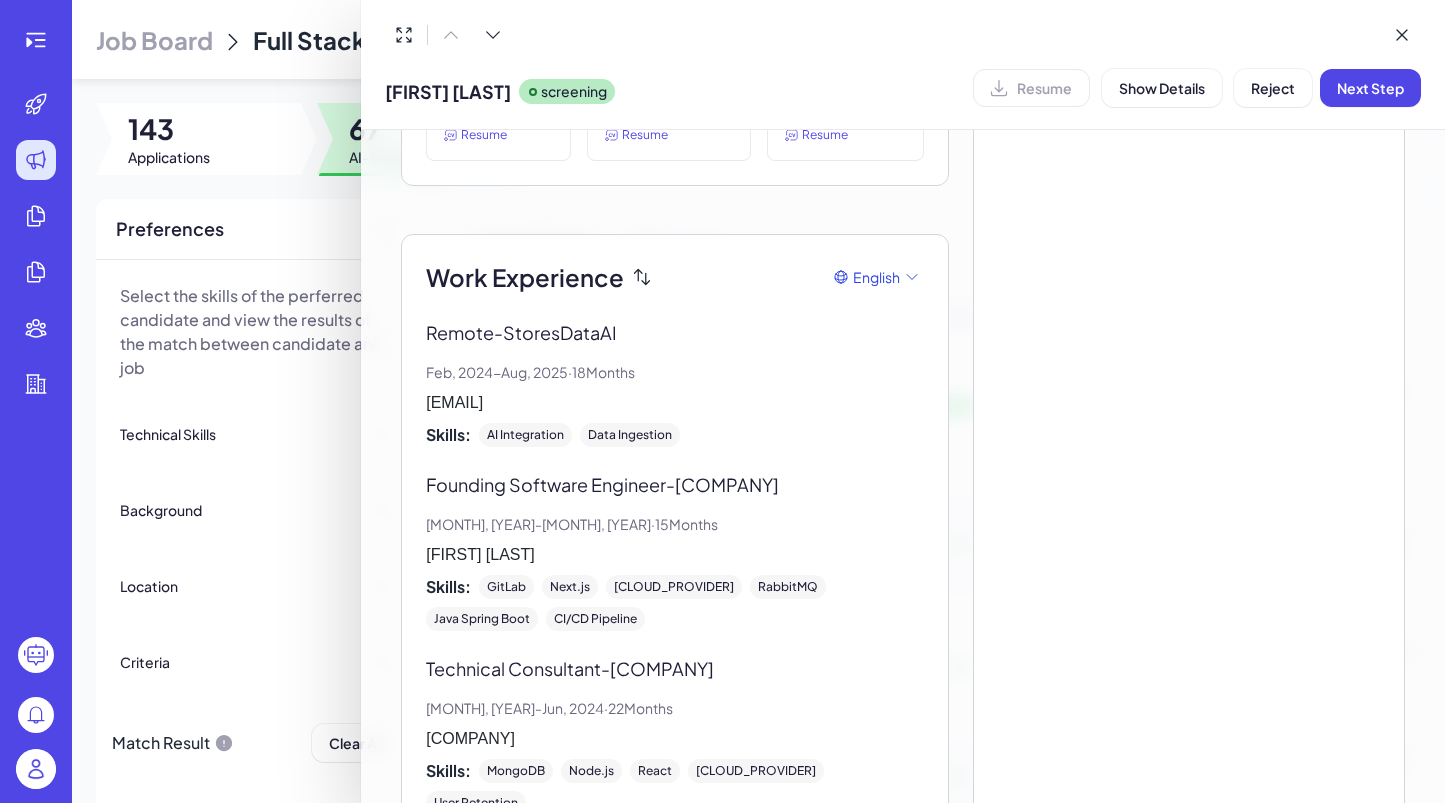 click at bounding box center [722, 401] 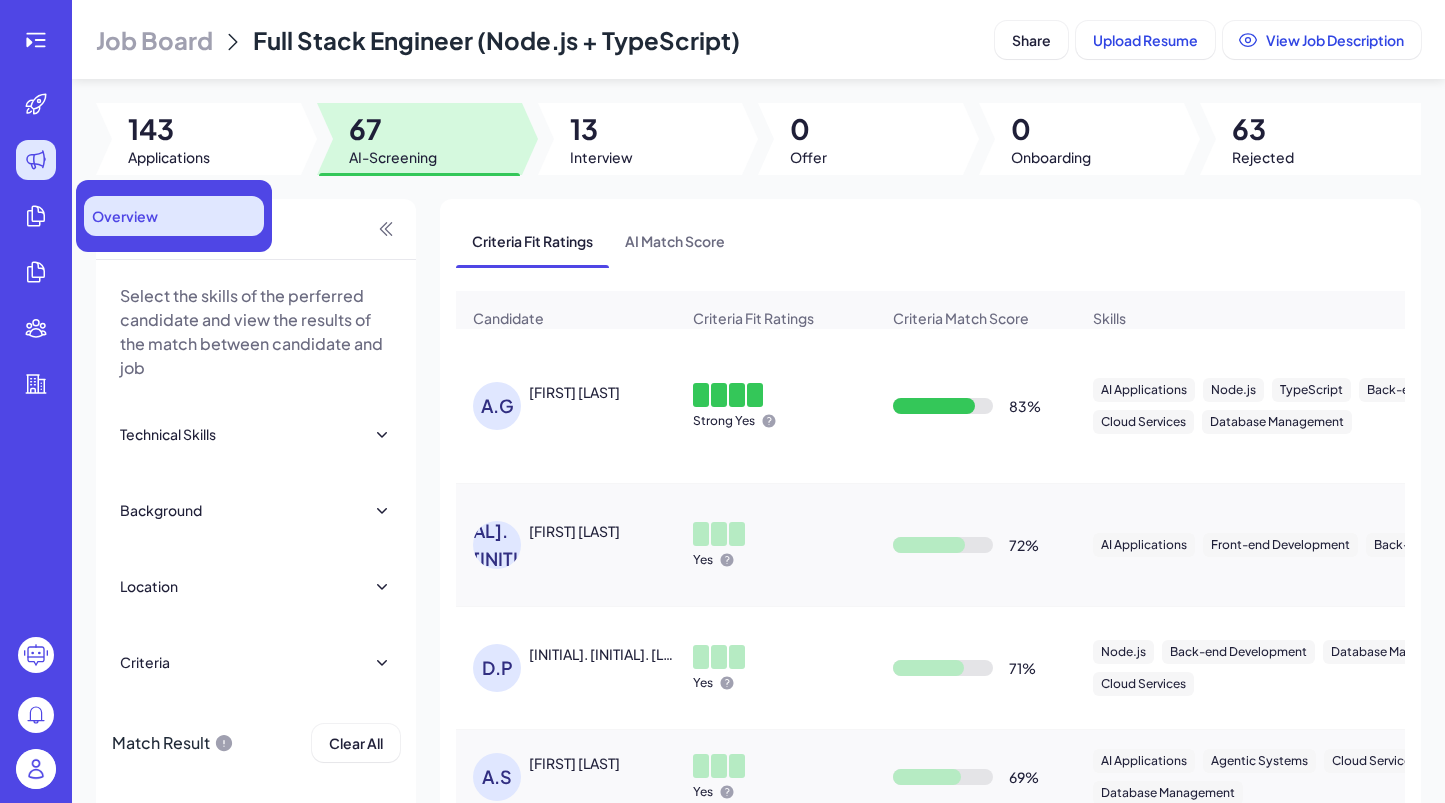 click on "Overview" at bounding box center (174, 216) 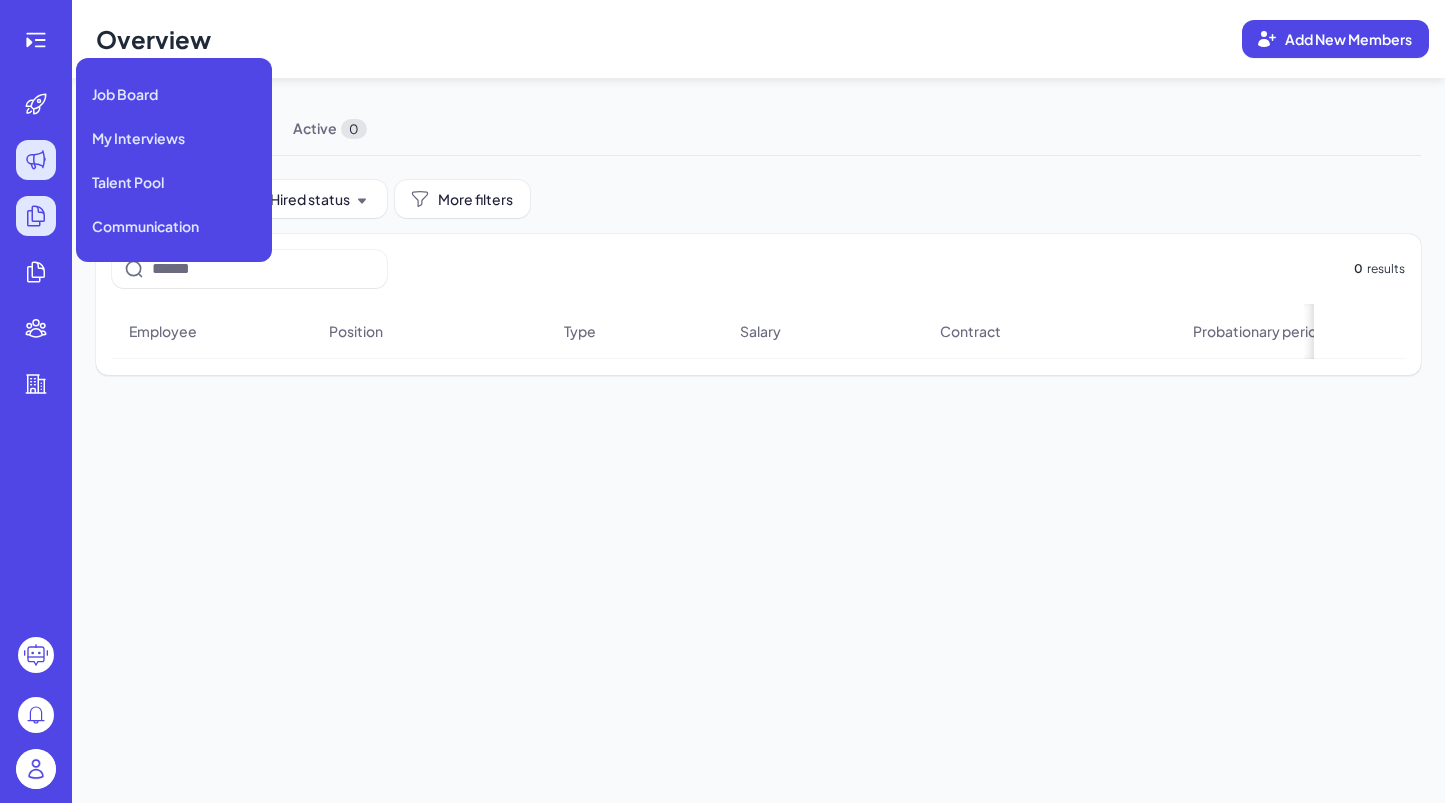 click 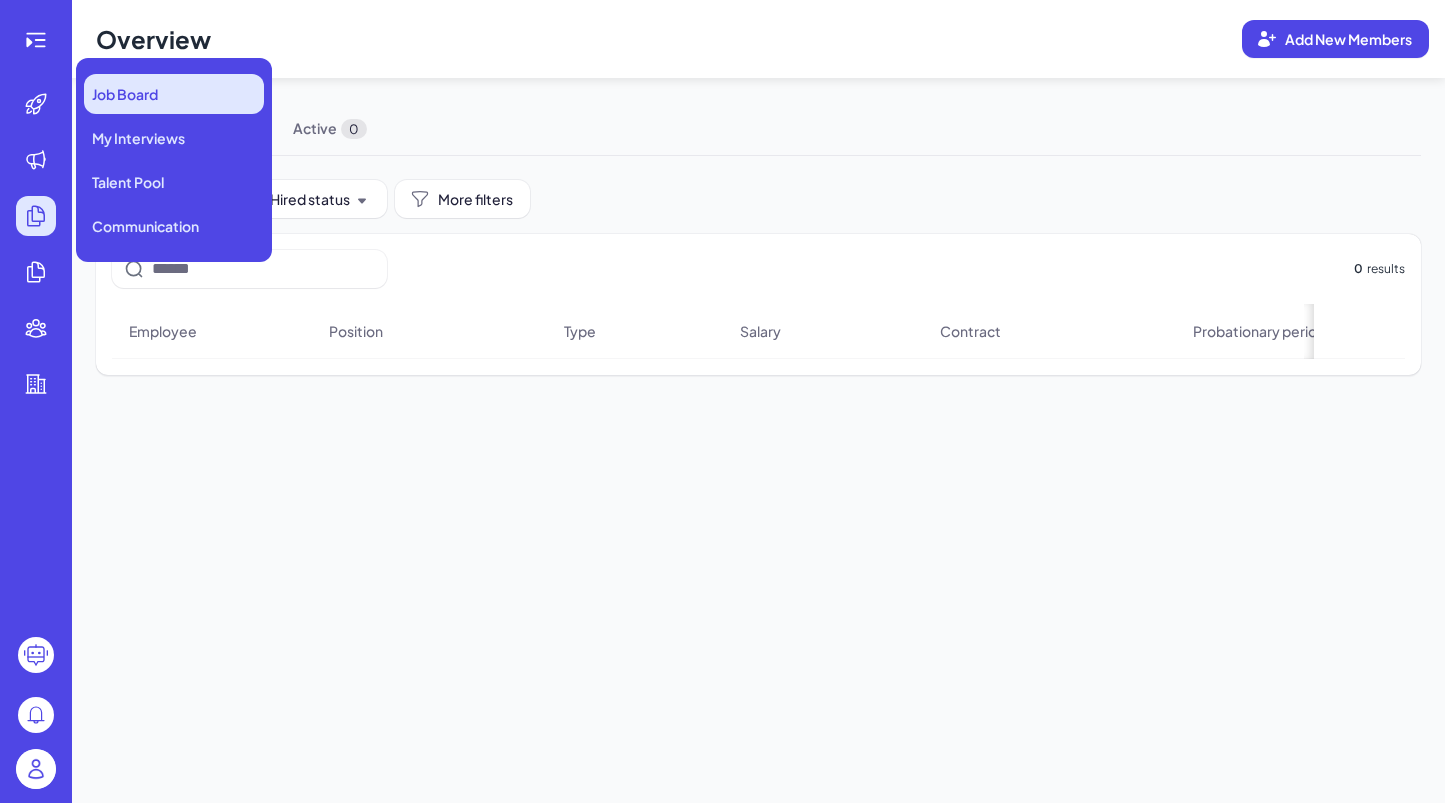 click on "Job Board" at bounding box center [174, 94] 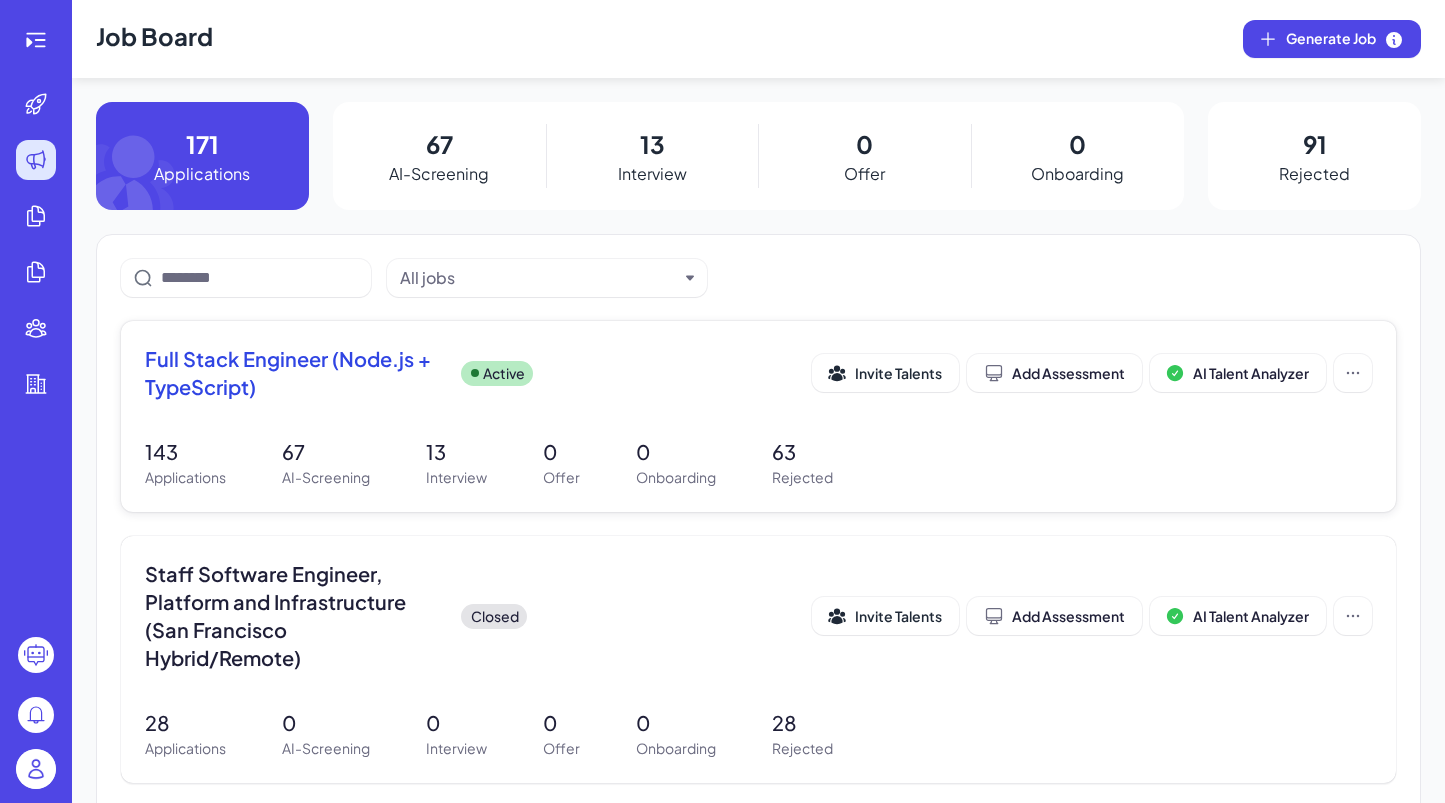 click on "Full Stack Engineer (Node.js + TypeScript) Active Invite Talents Add Assessment AI Talent Analyzer" at bounding box center [758, 379] 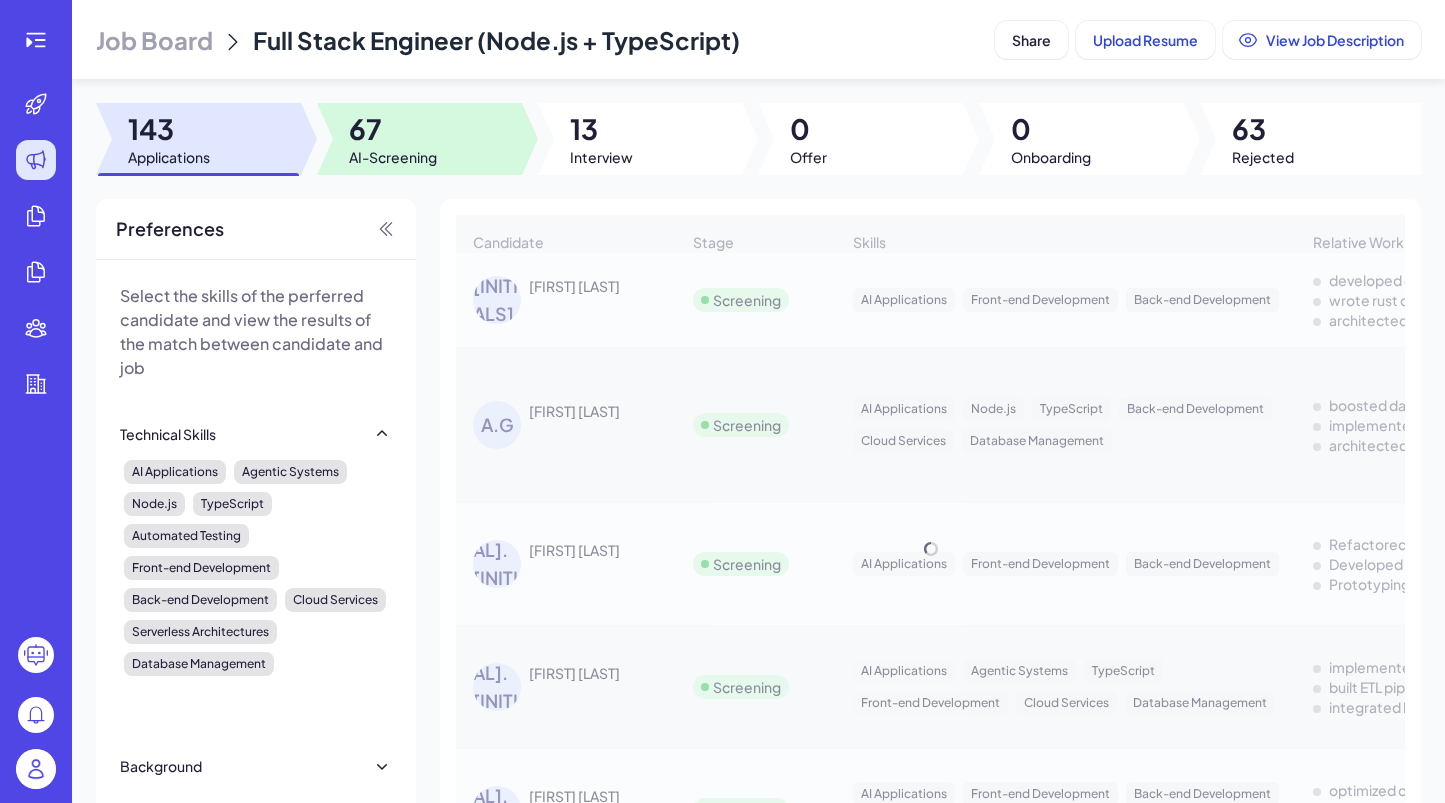 click on "AI-Screening" at bounding box center (393, 157) 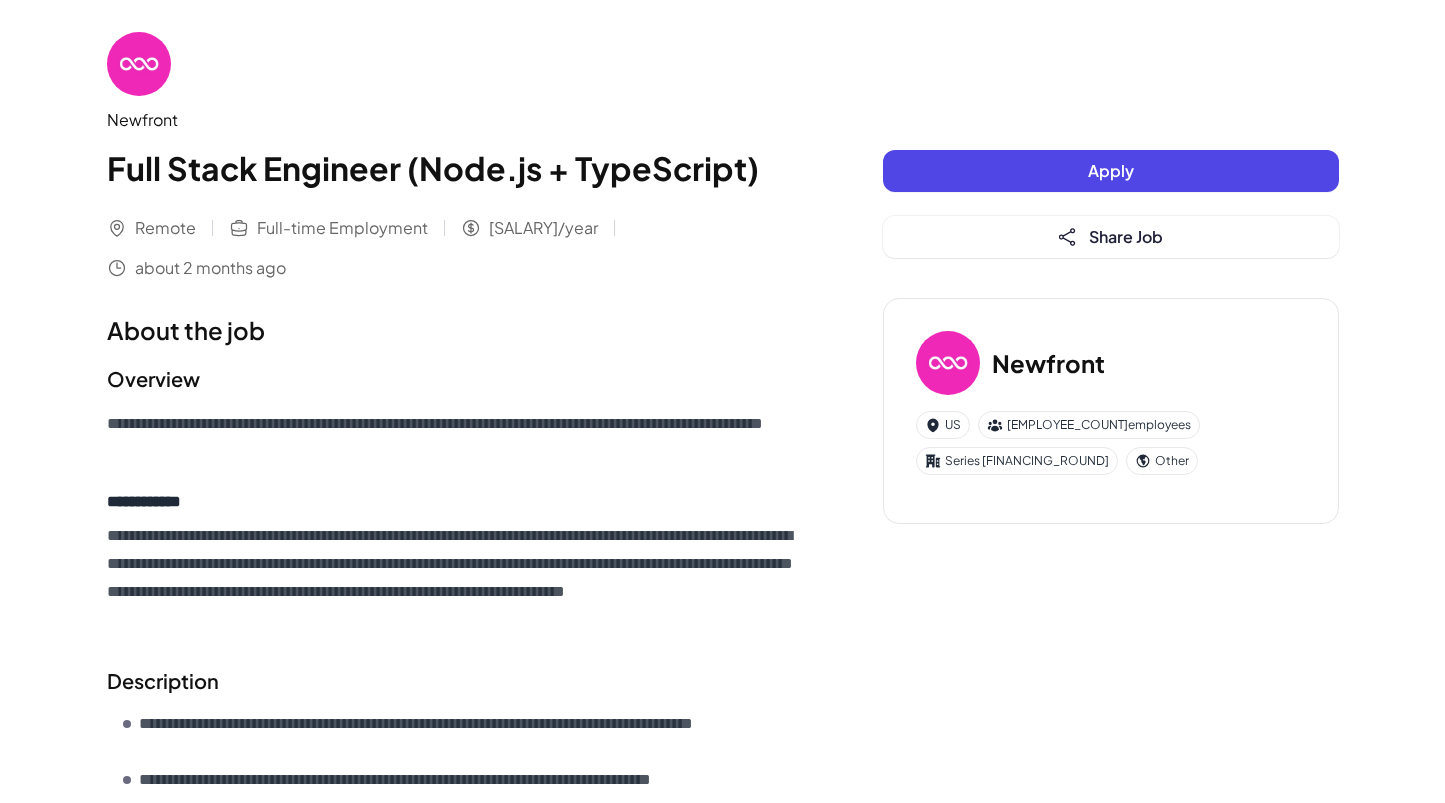 scroll, scrollTop: 0, scrollLeft: 0, axis: both 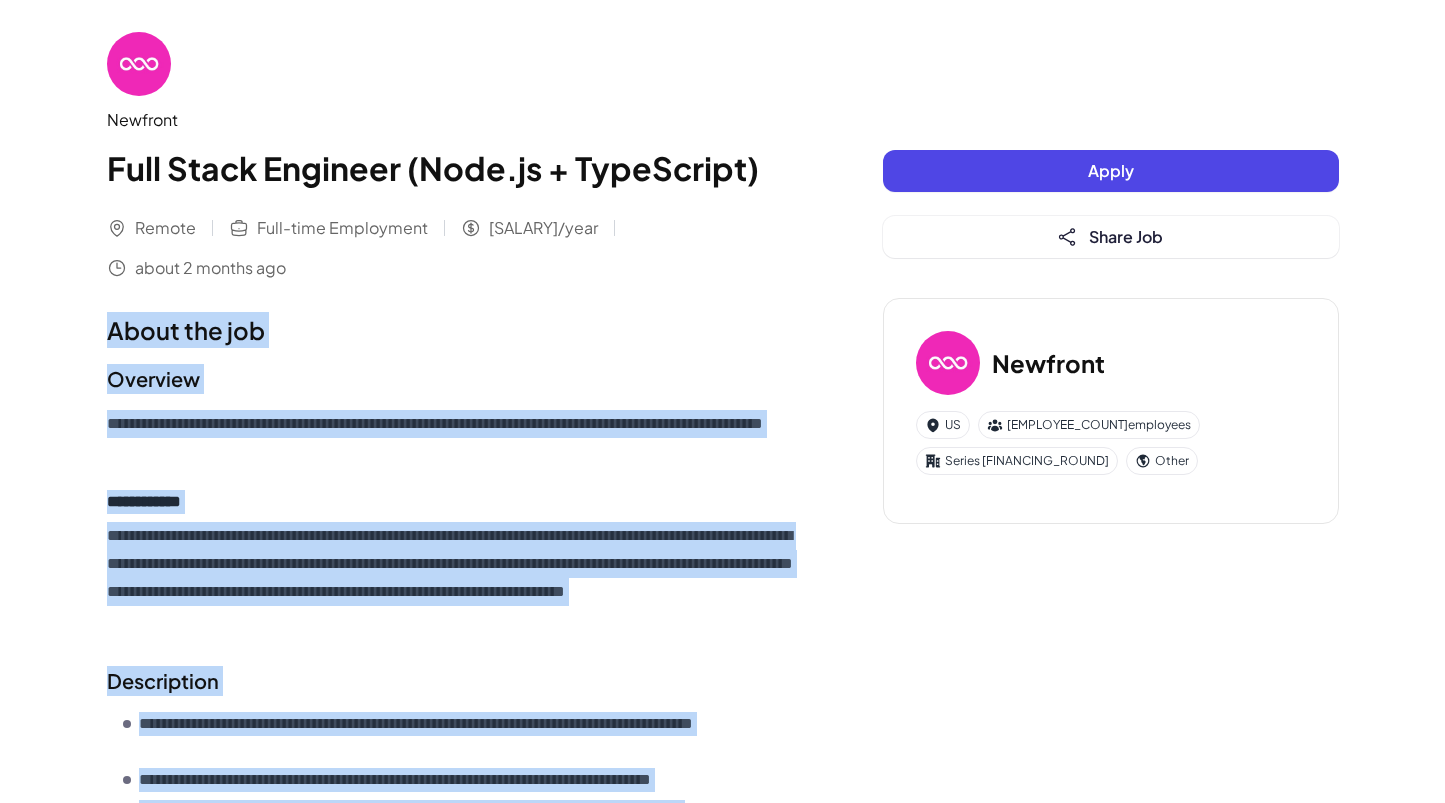 drag, startPoint x: 545, startPoint y: 597, endPoint x: 91, endPoint y: 338, distance: 522.6825 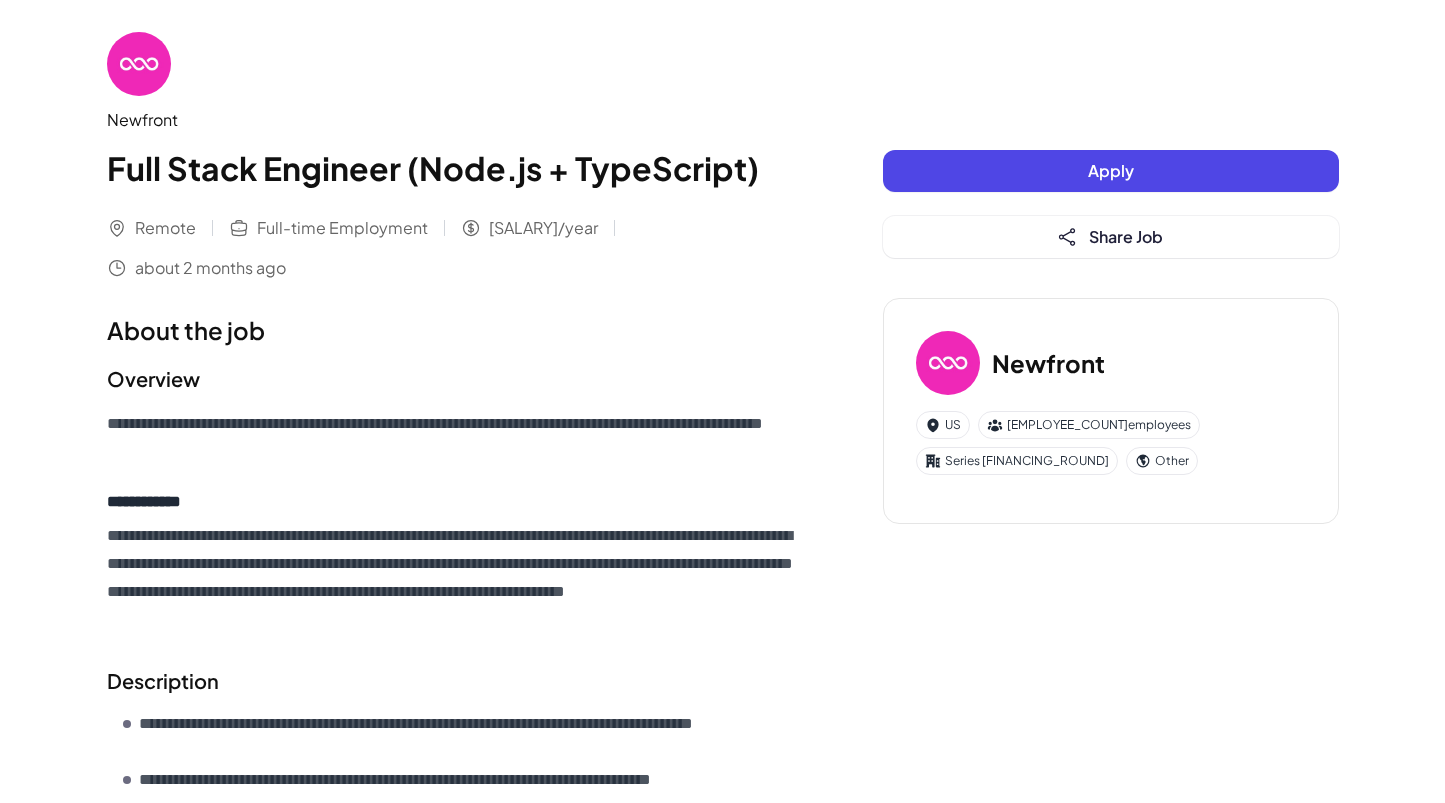 click on "**********" at bounding box center (723, 874) 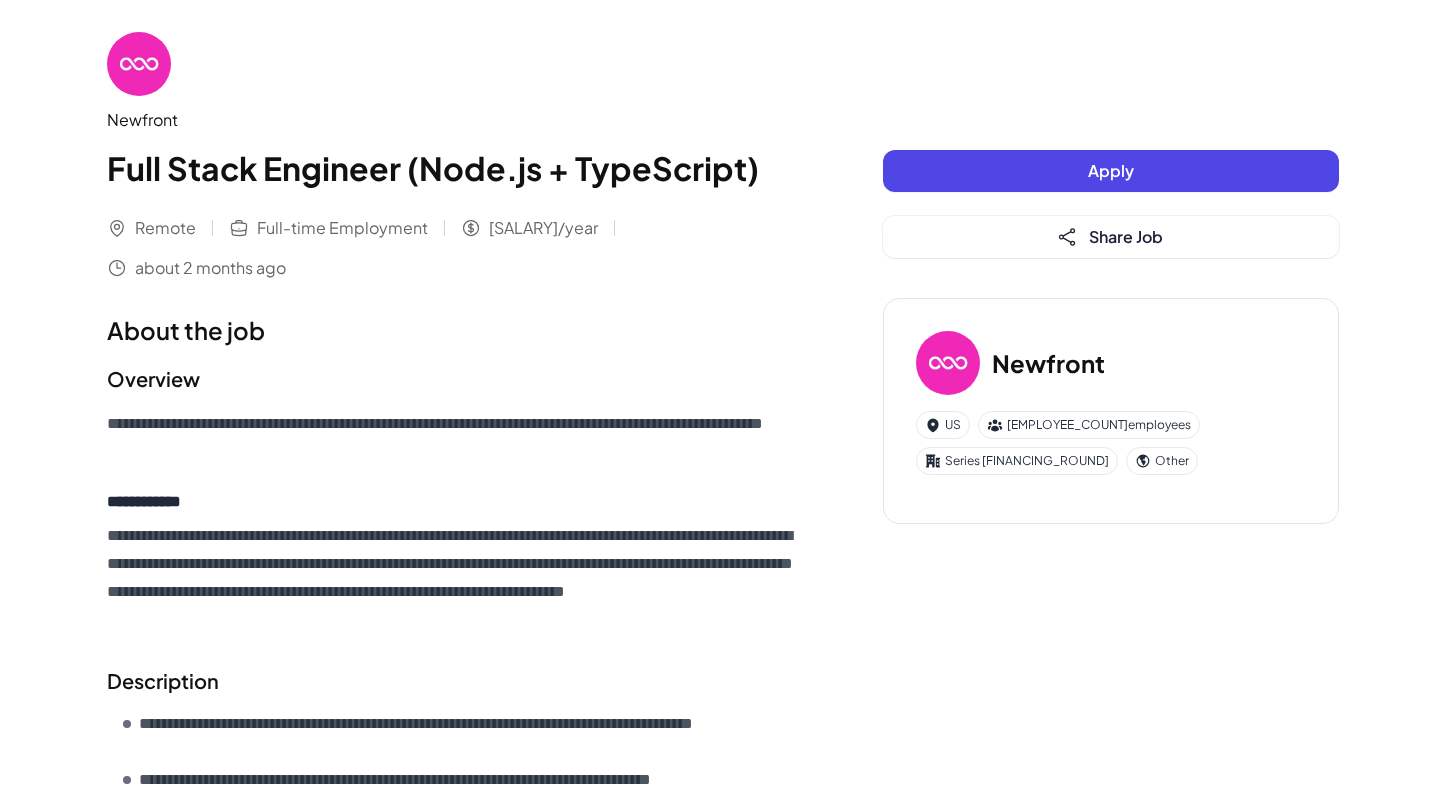 scroll, scrollTop: 26, scrollLeft: 0, axis: vertical 